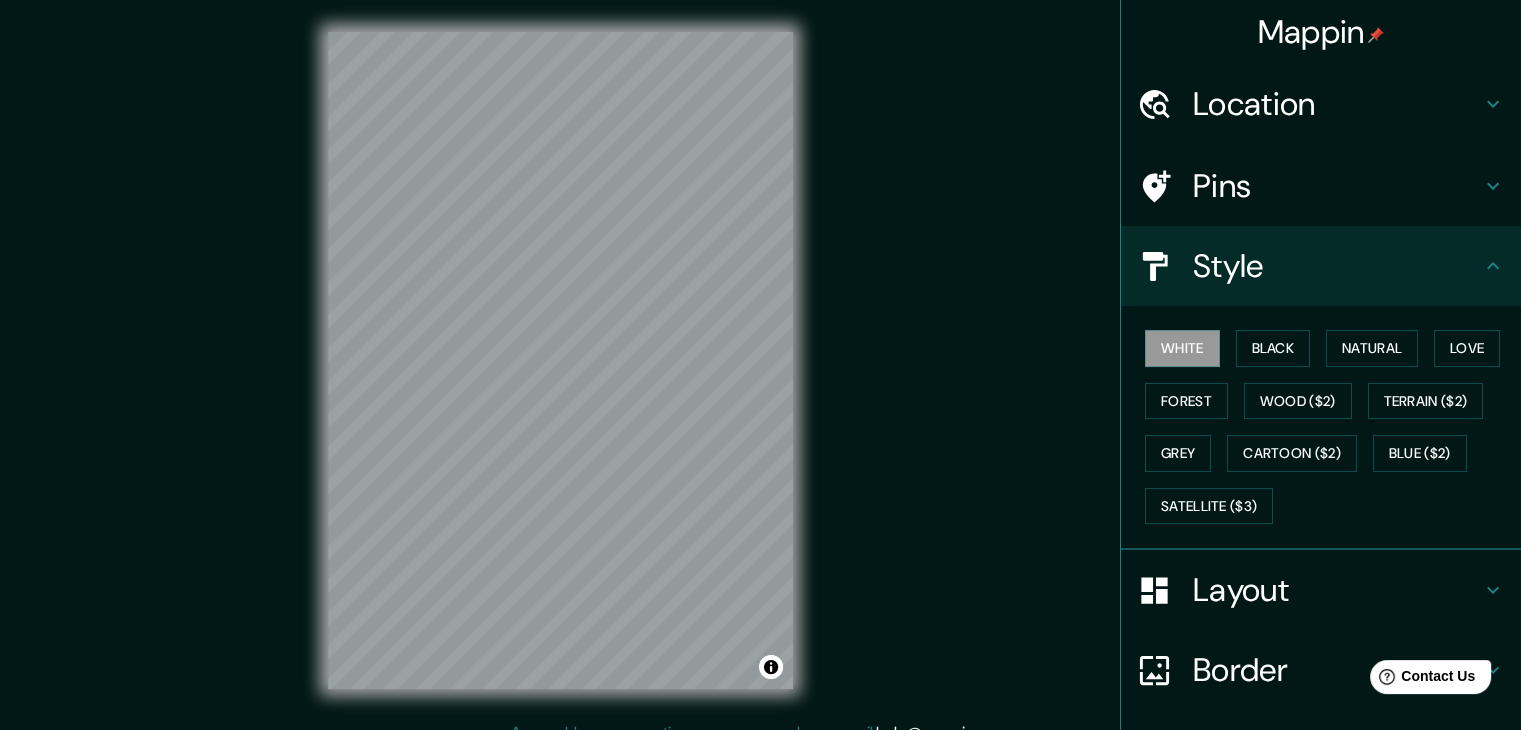 scroll, scrollTop: 0, scrollLeft: 0, axis: both 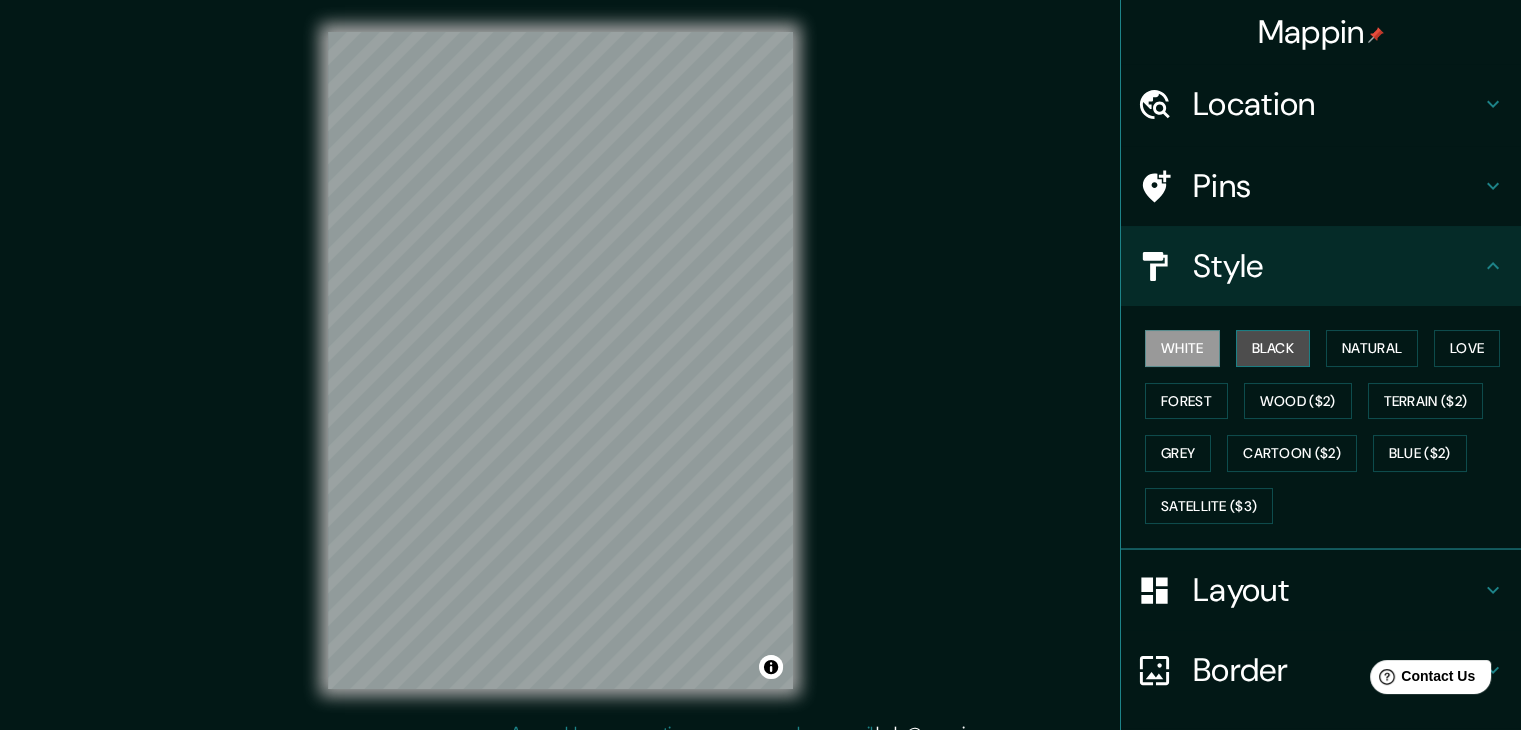 click on "Black" at bounding box center [1273, 348] 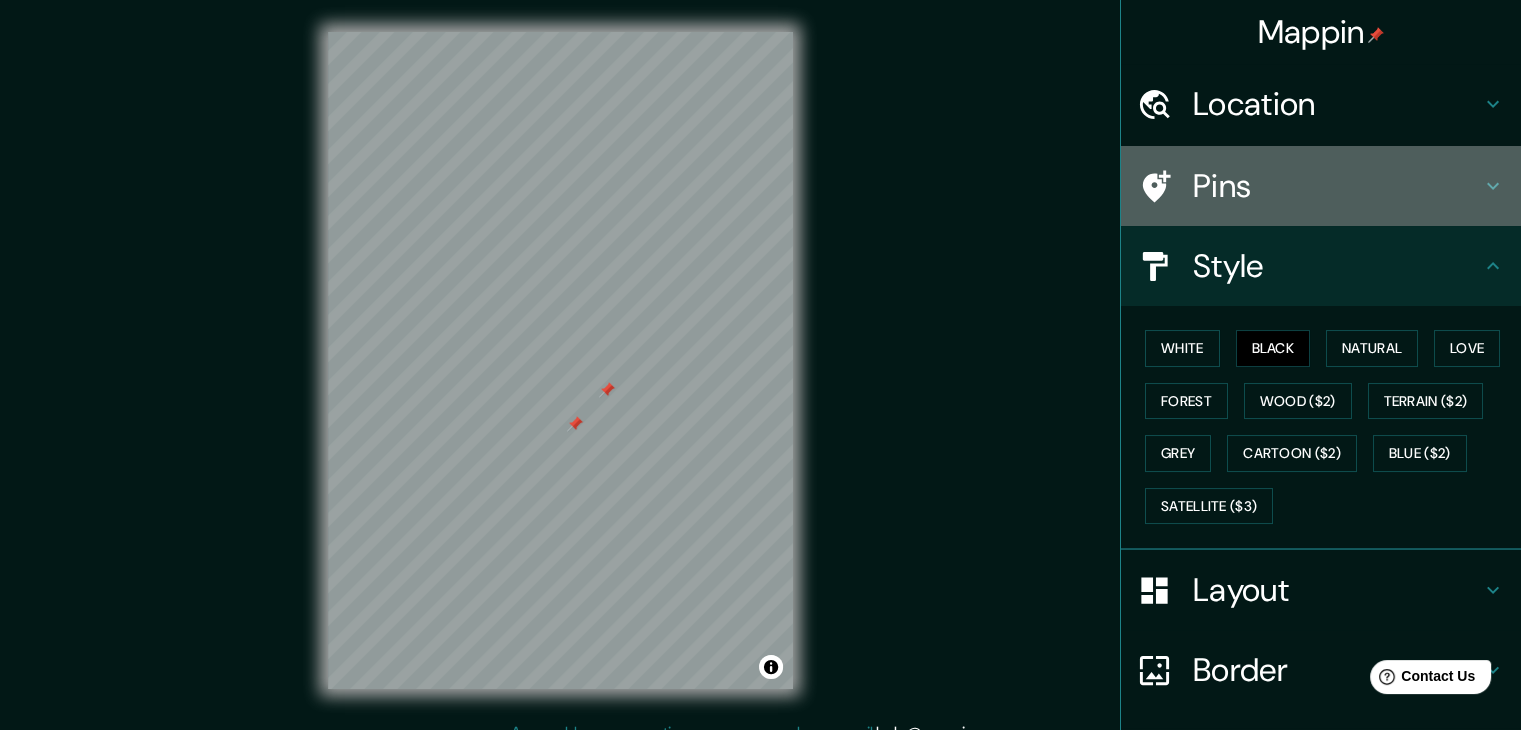 click on "Pins" at bounding box center (1337, 186) 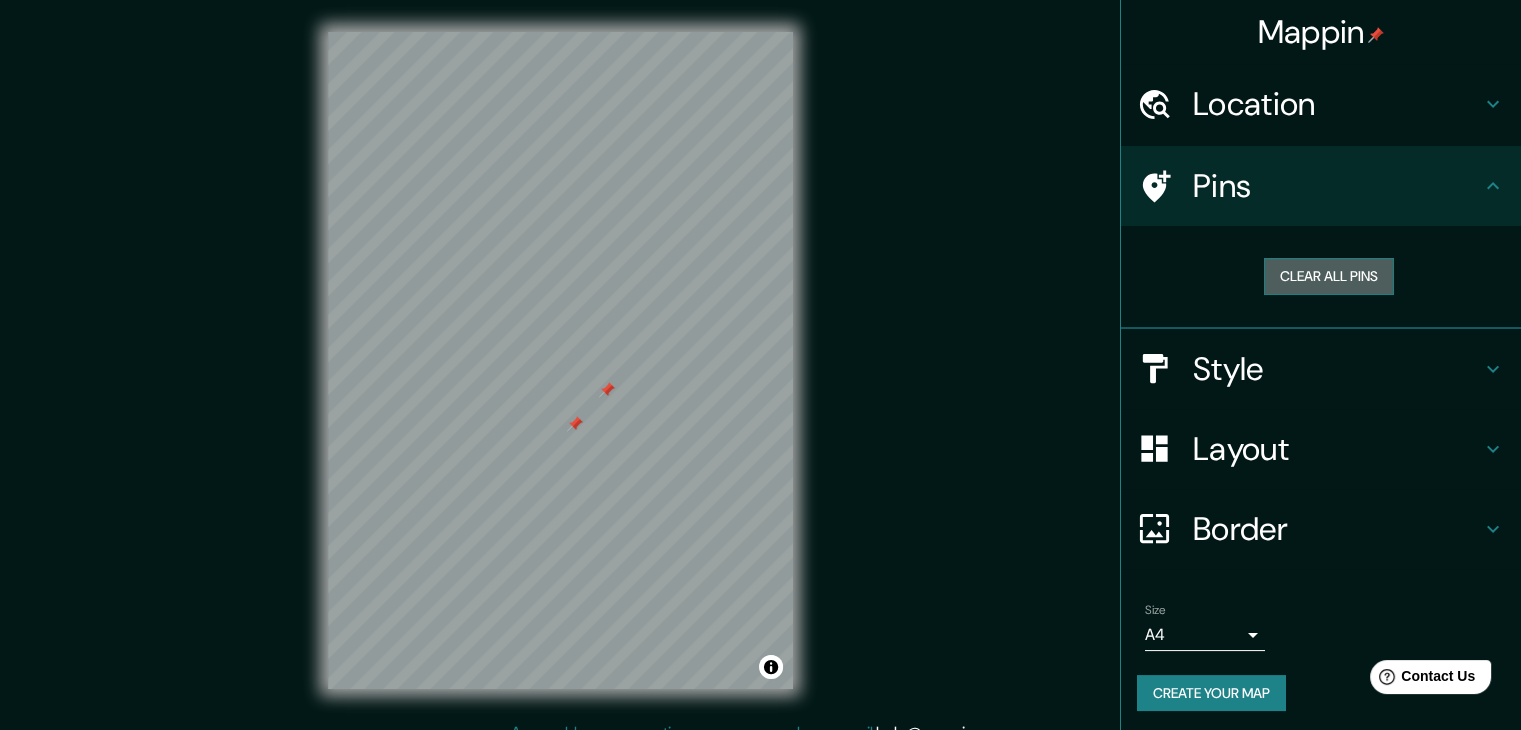 click on "Clear all pins" at bounding box center (1329, 276) 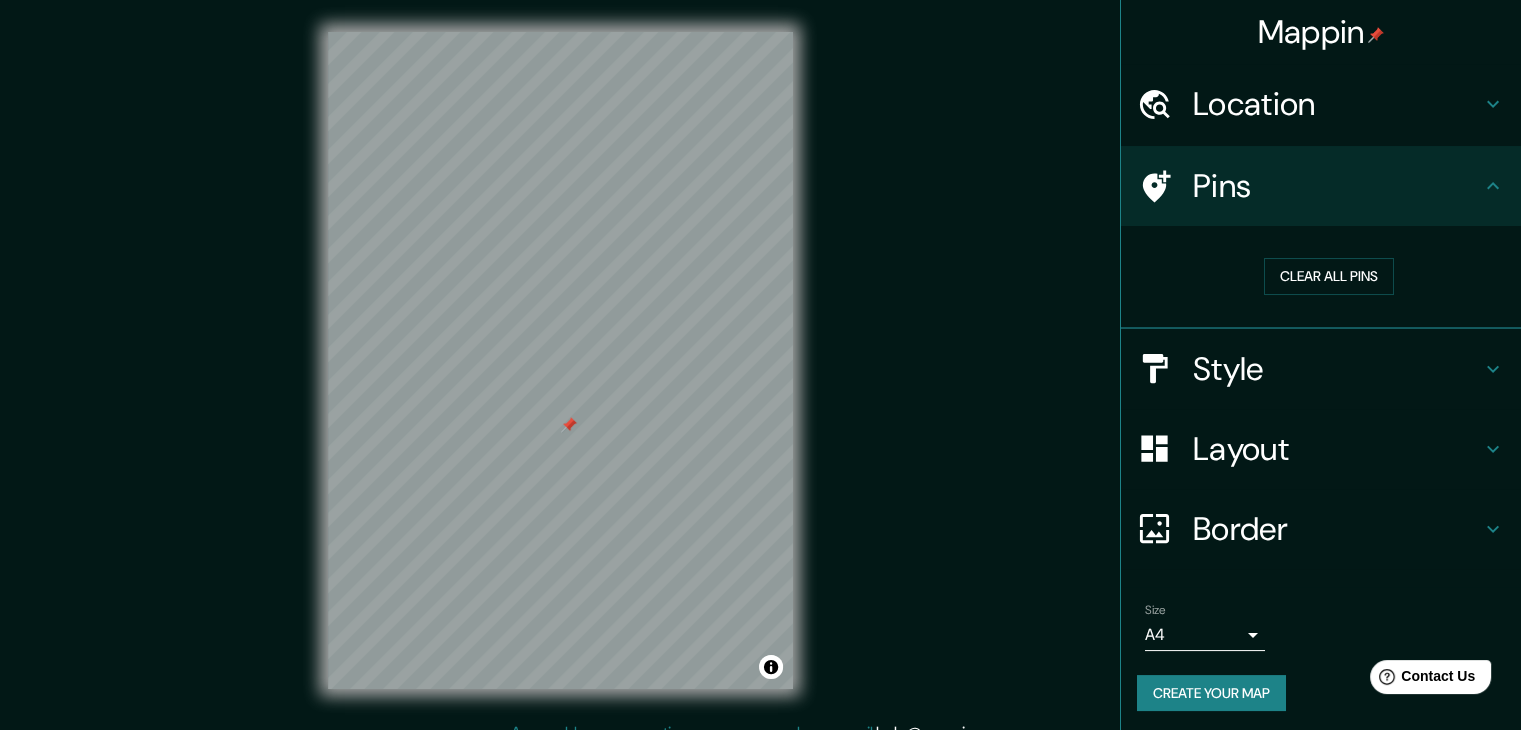 click on "Border" at bounding box center [1337, 529] 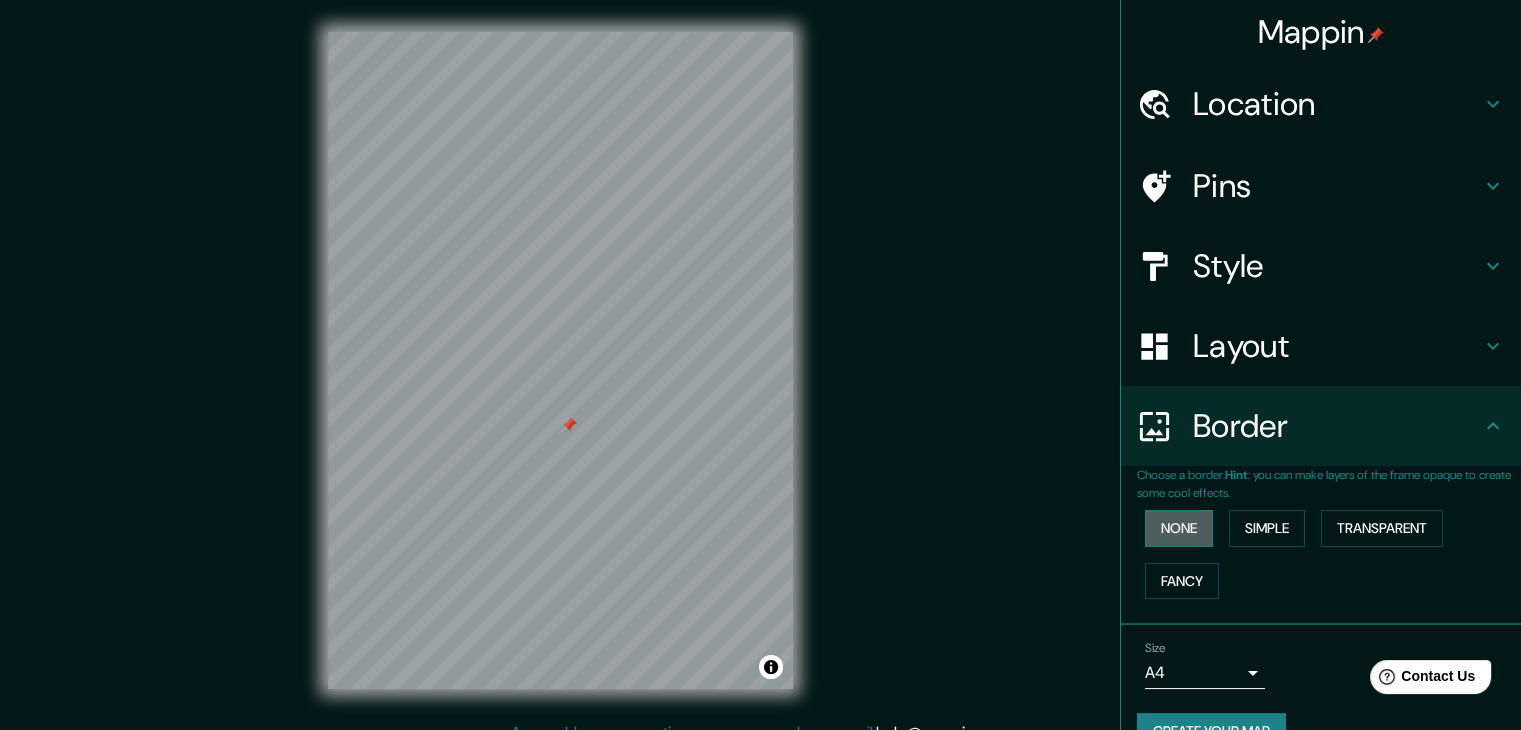 click on "None" at bounding box center (1179, 528) 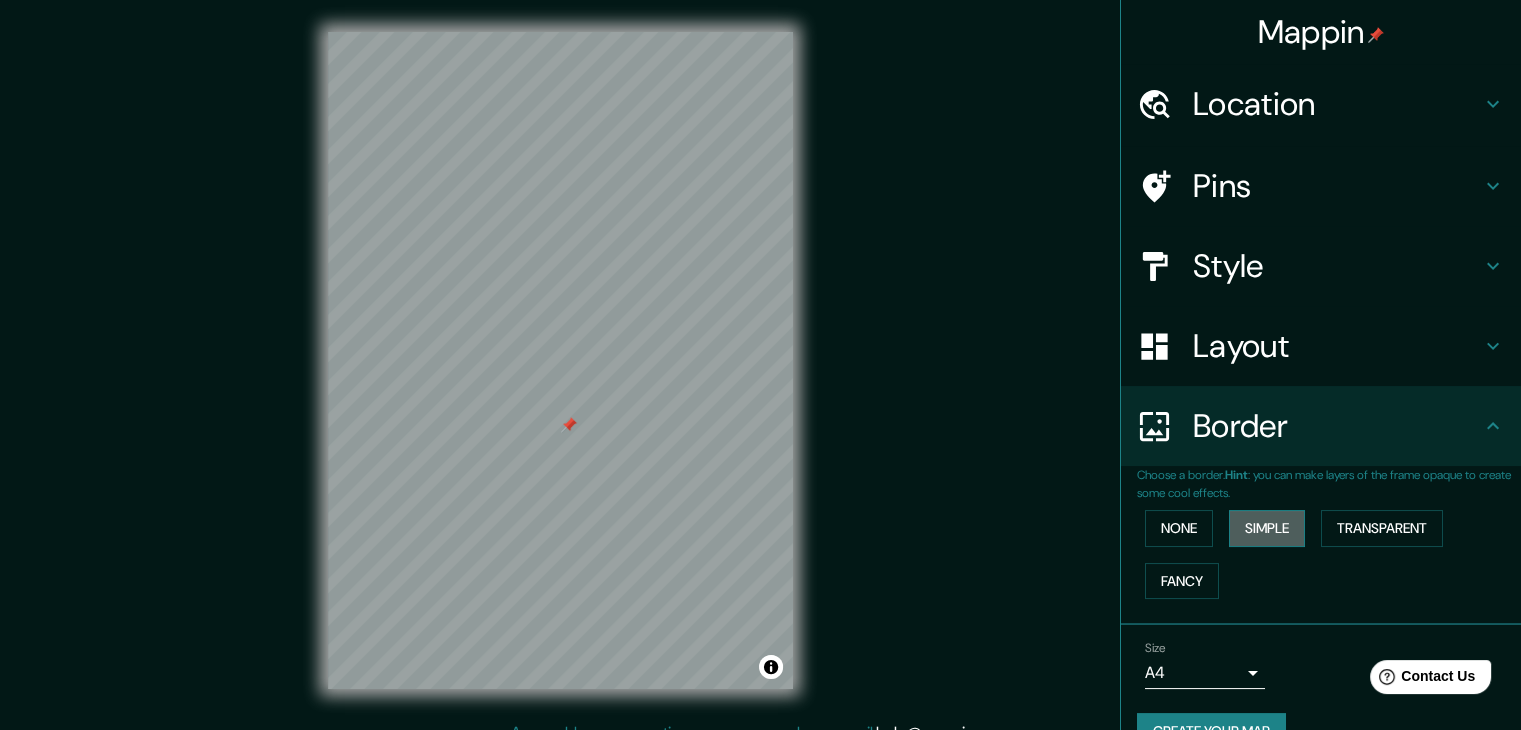 click on "Simple" at bounding box center (1267, 528) 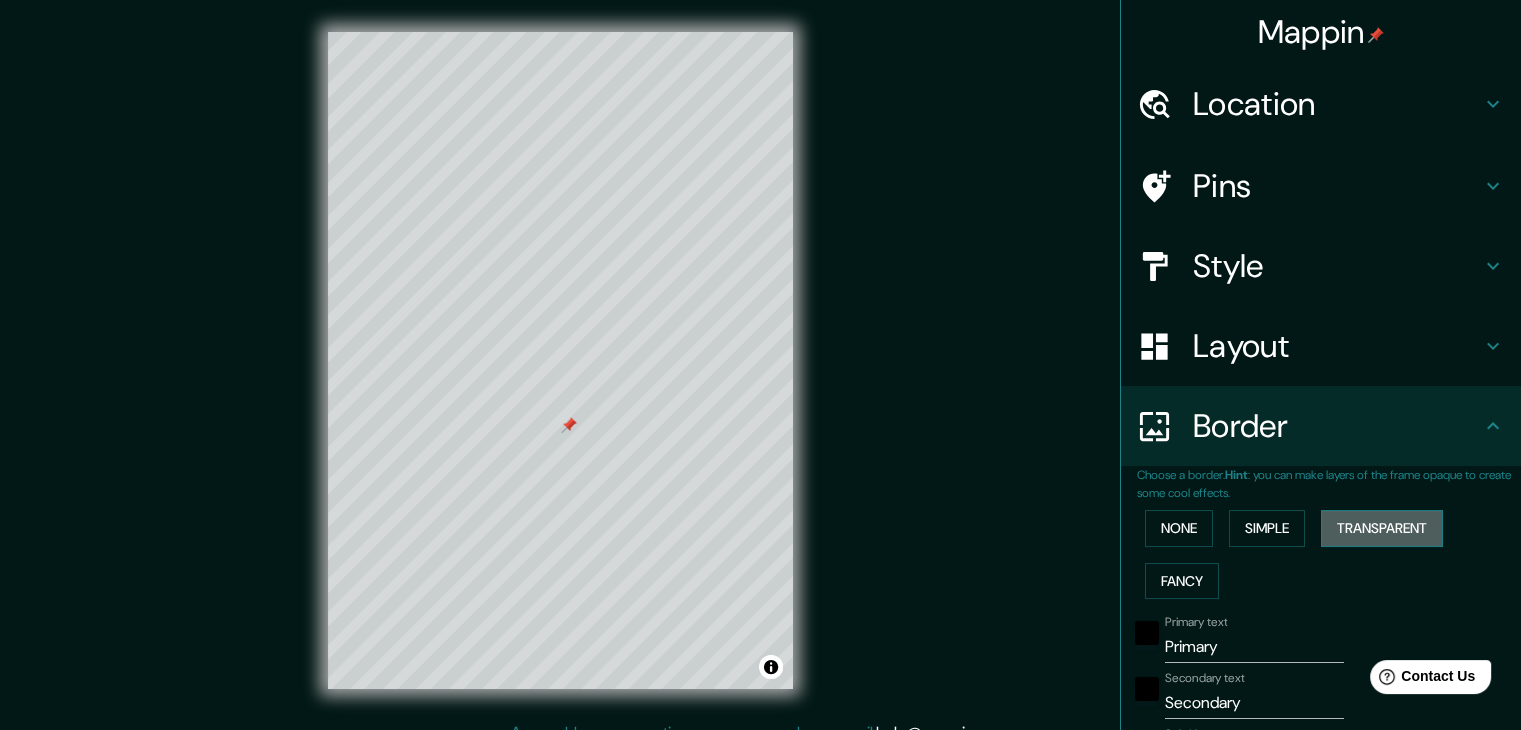 click on "Transparent" at bounding box center (1382, 528) 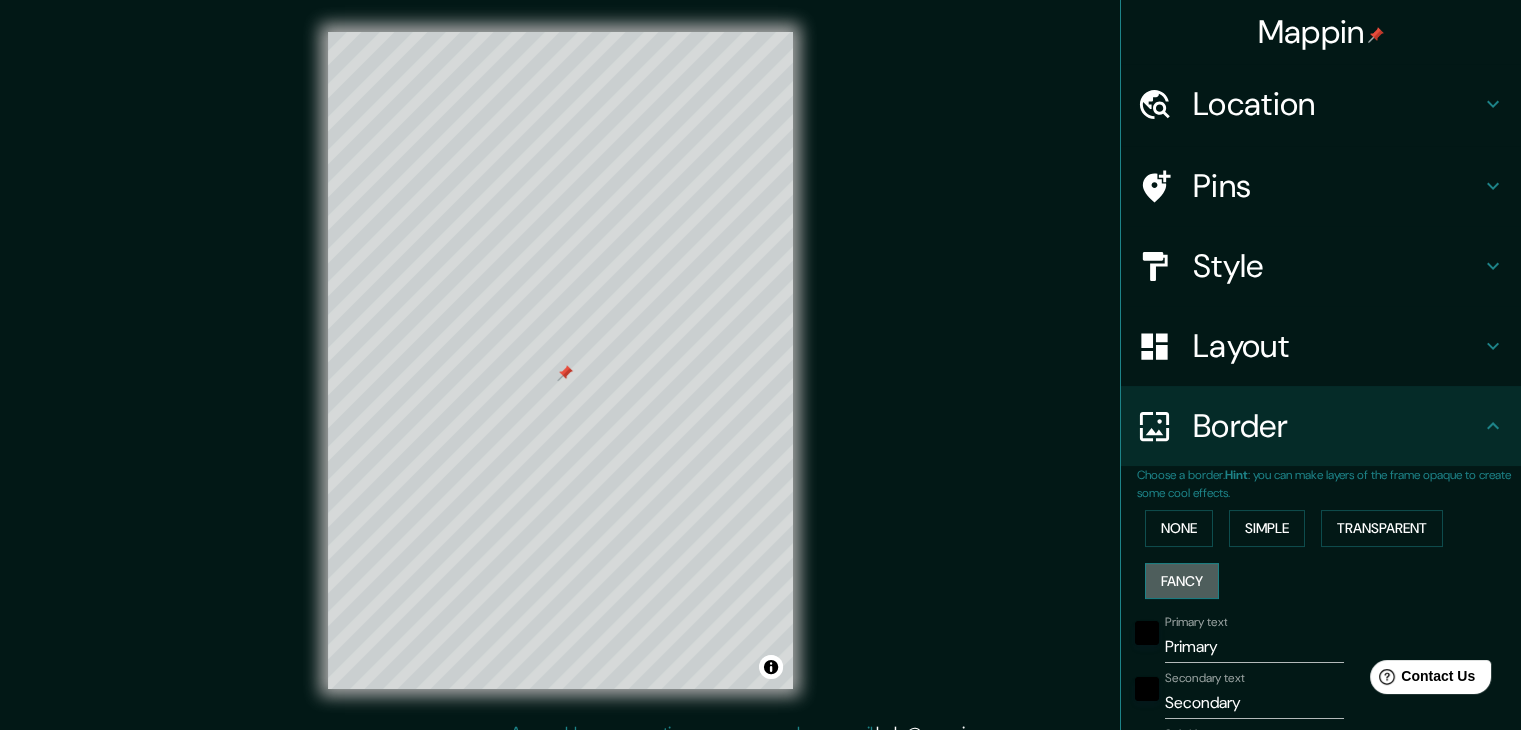 click on "Fancy" at bounding box center [1182, 581] 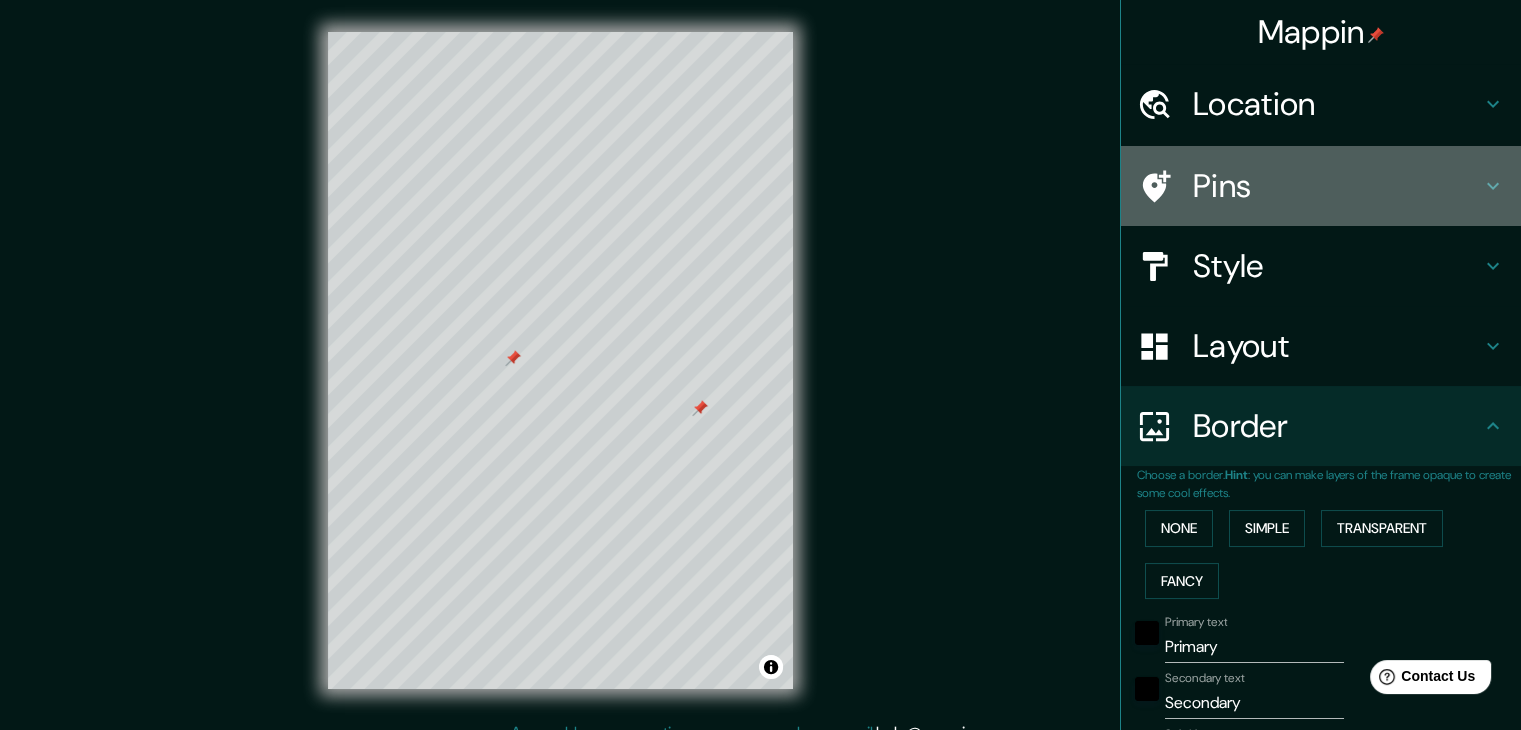 click on "Pins" at bounding box center [1337, 186] 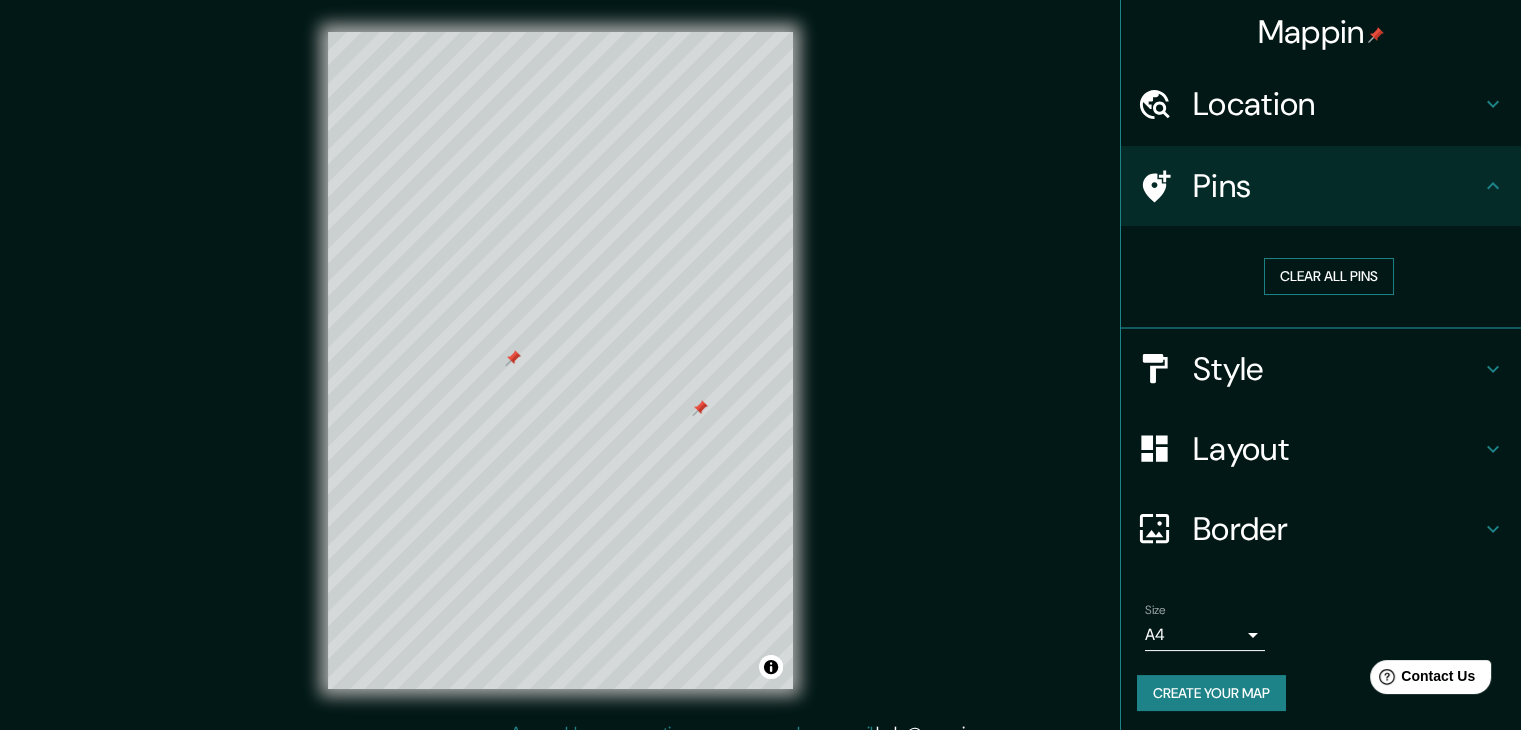 click on "Clear all pins" at bounding box center (1329, 276) 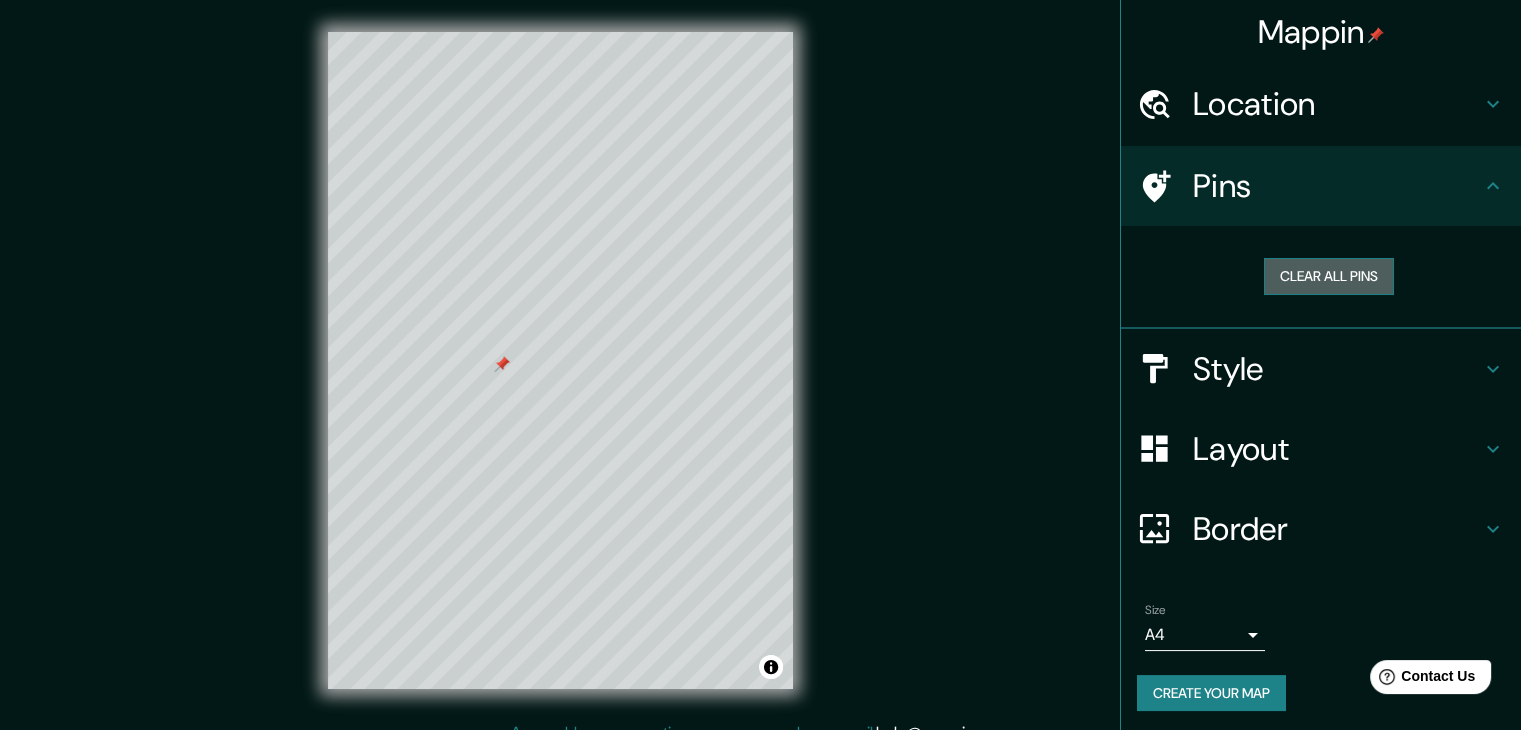 click on "Clear all pins" at bounding box center (1329, 276) 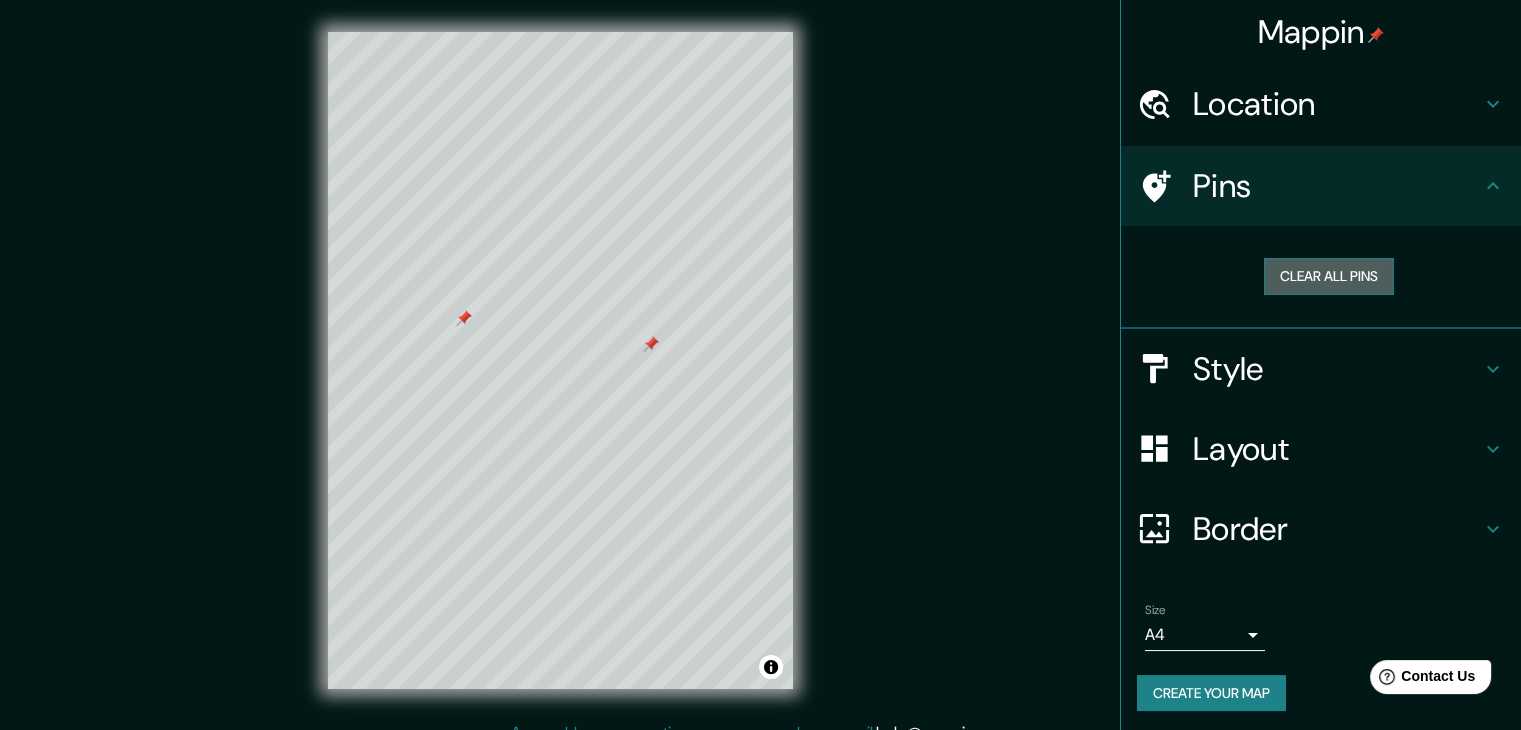 click on "Clear all pins" at bounding box center (1329, 276) 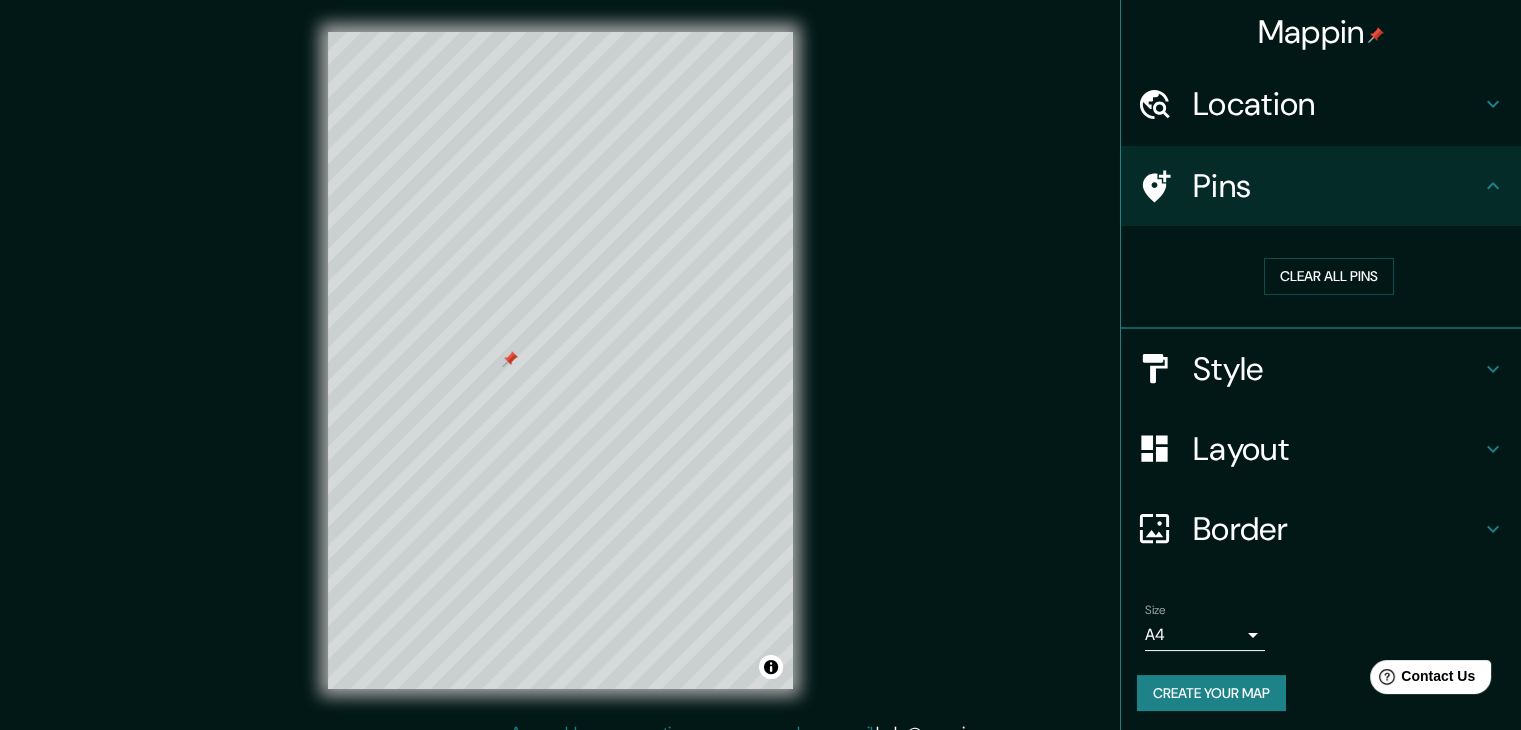 click on "Style" at bounding box center (1337, 369) 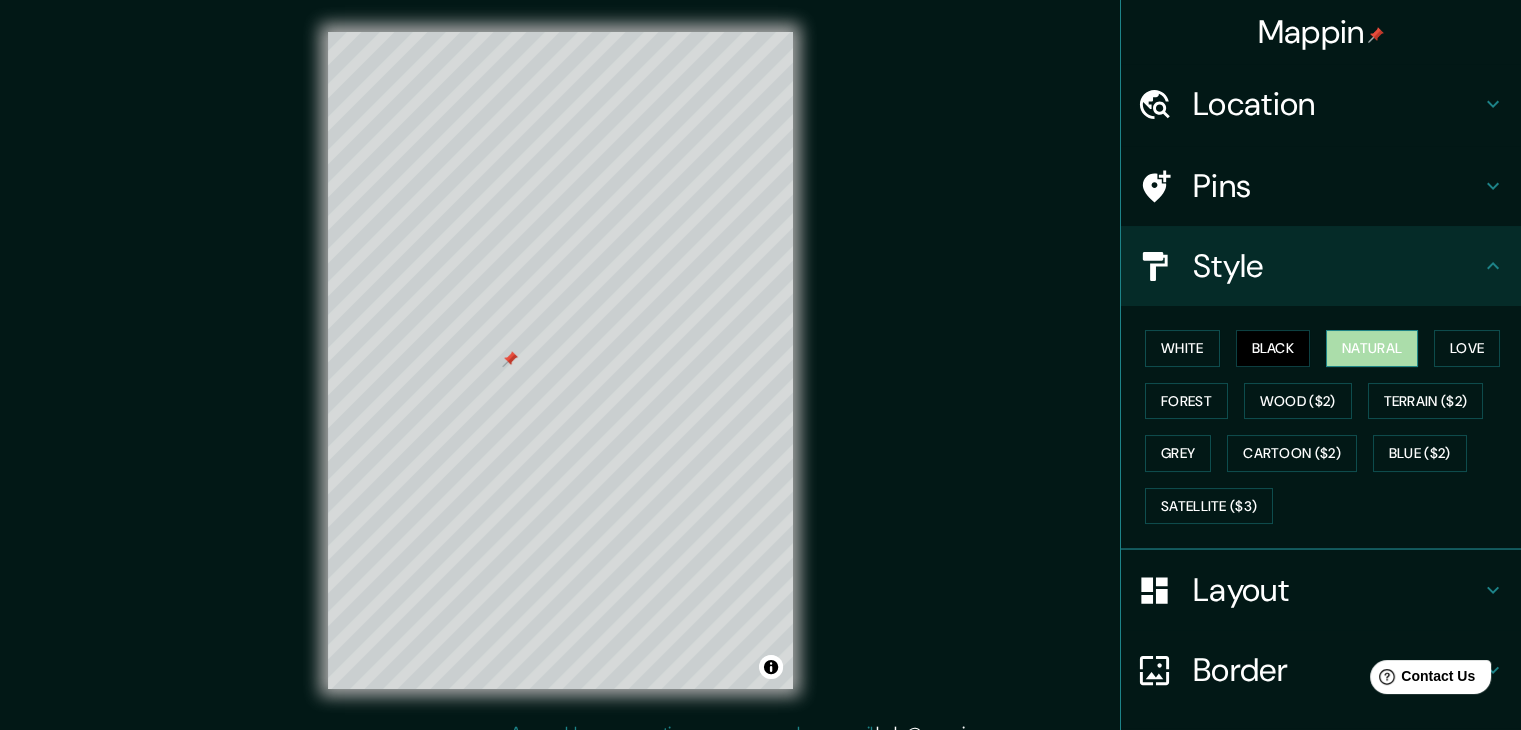 click on "Natural" at bounding box center [1372, 348] 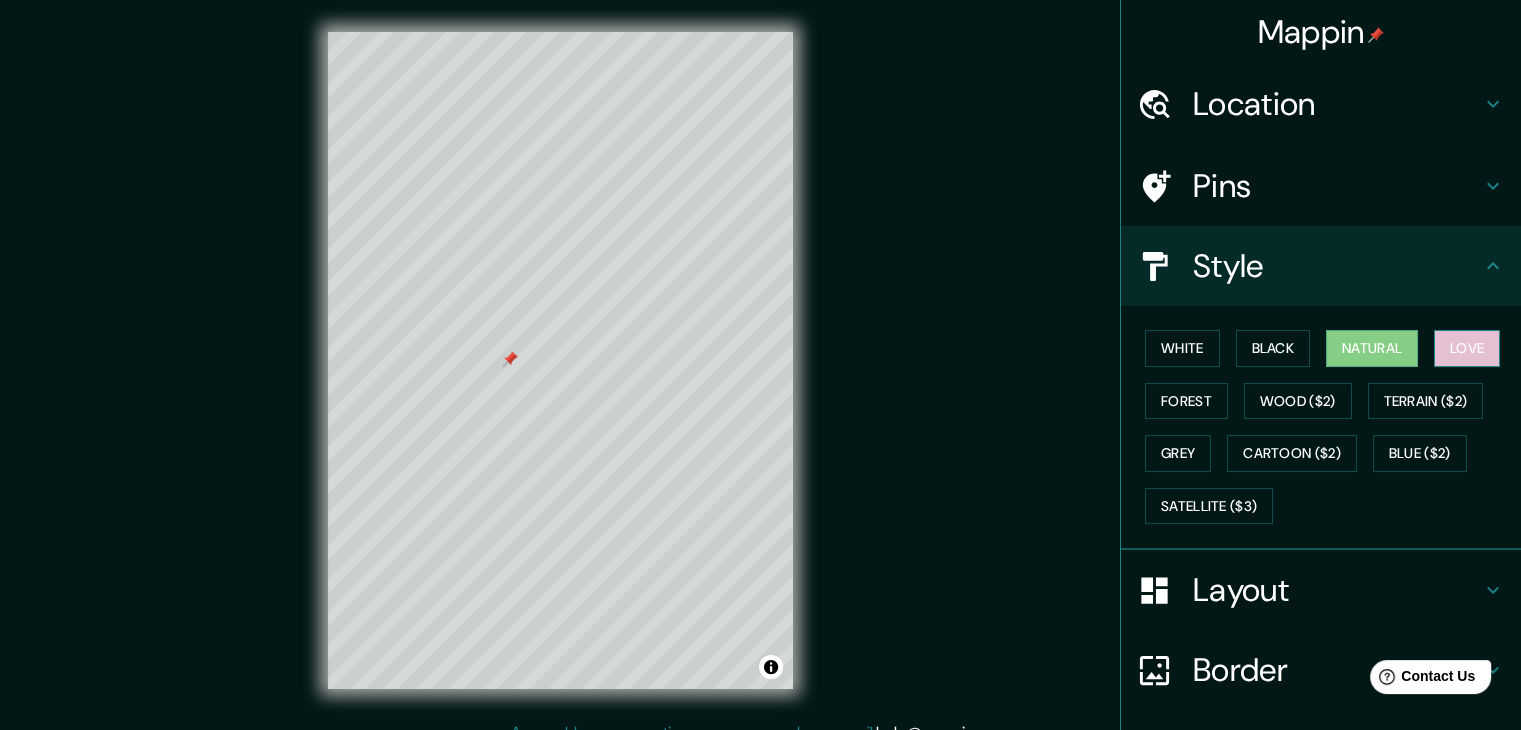 click on "Love" at bounding box center [1467, 348] 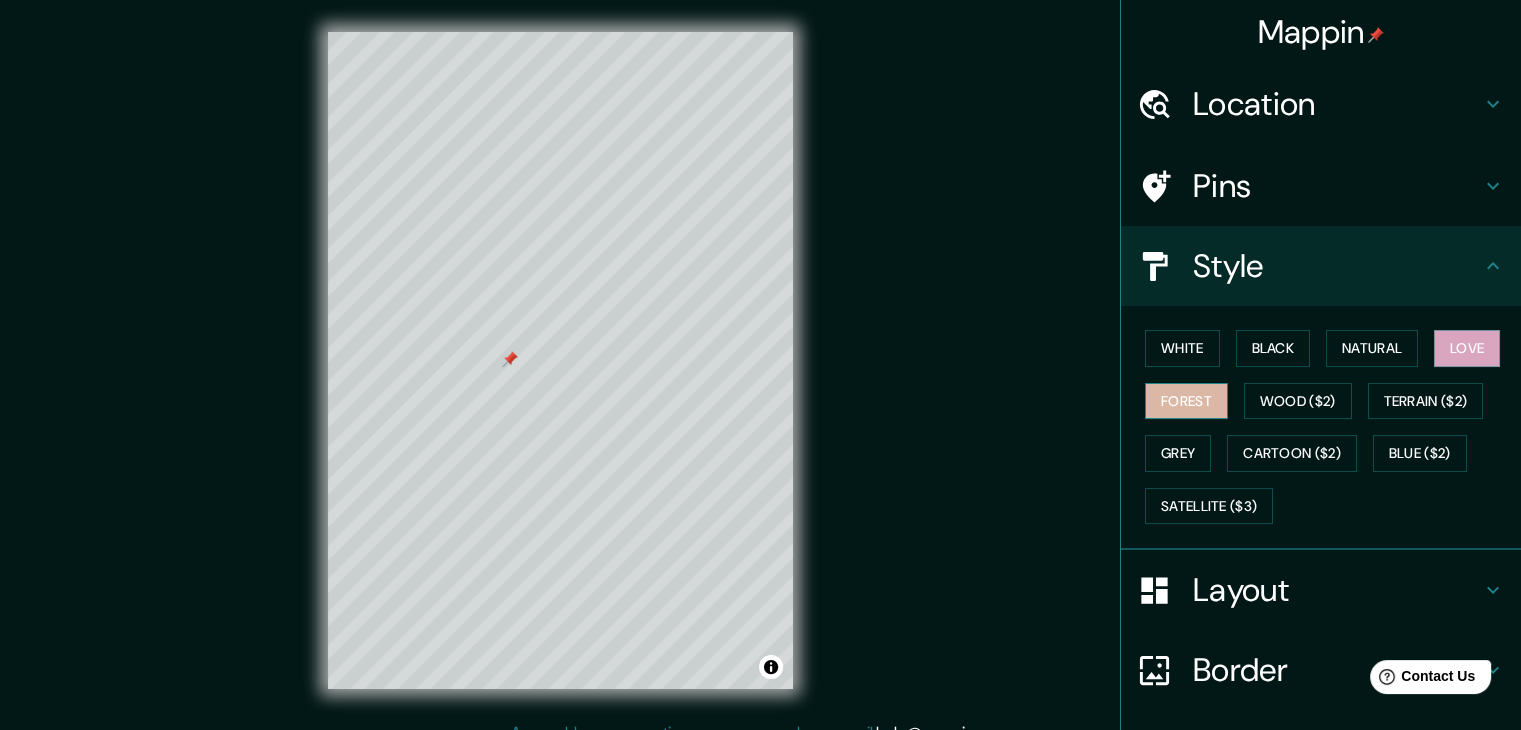 click on "Forest" at bounding box center [1186, 401] 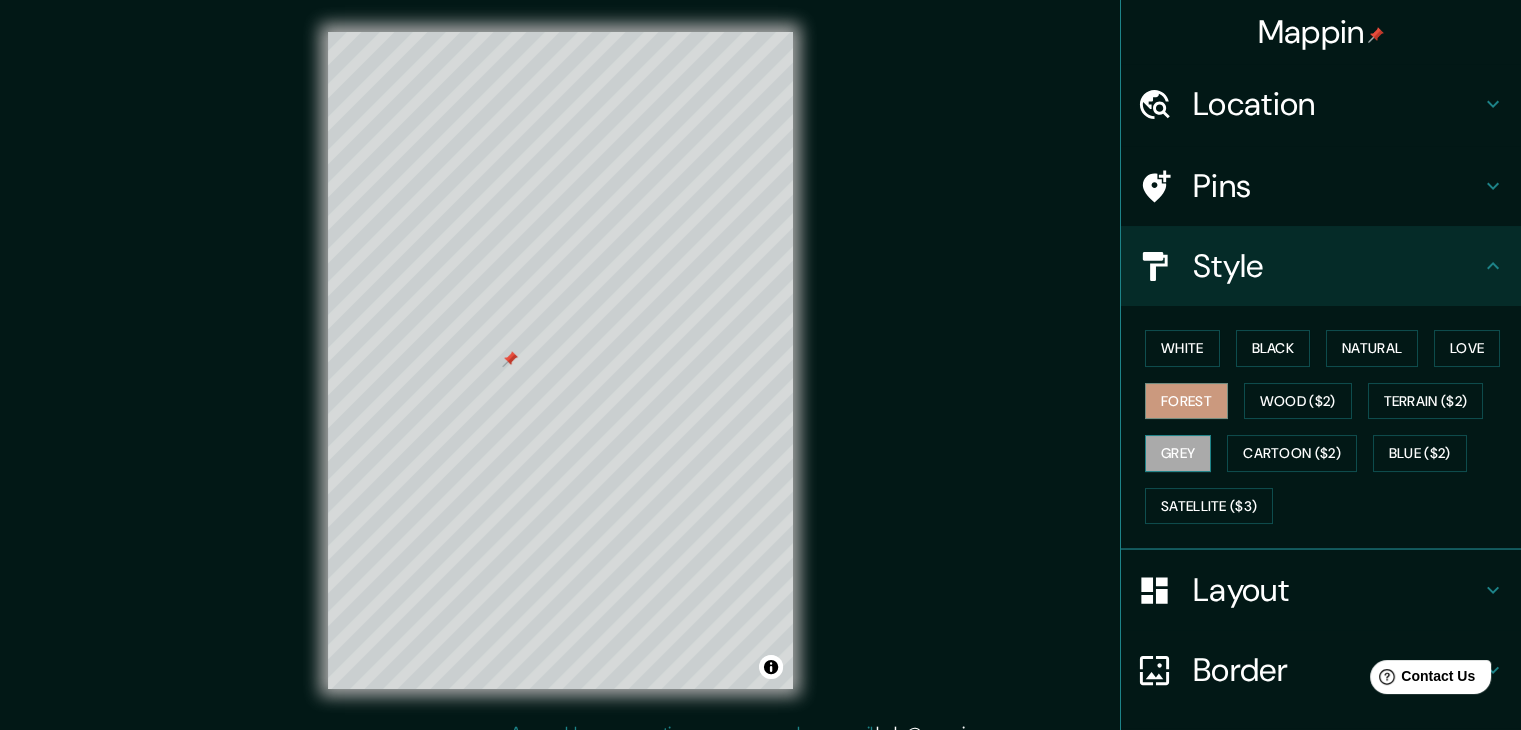 click on "Grey" at bounding box center (1178, 453) 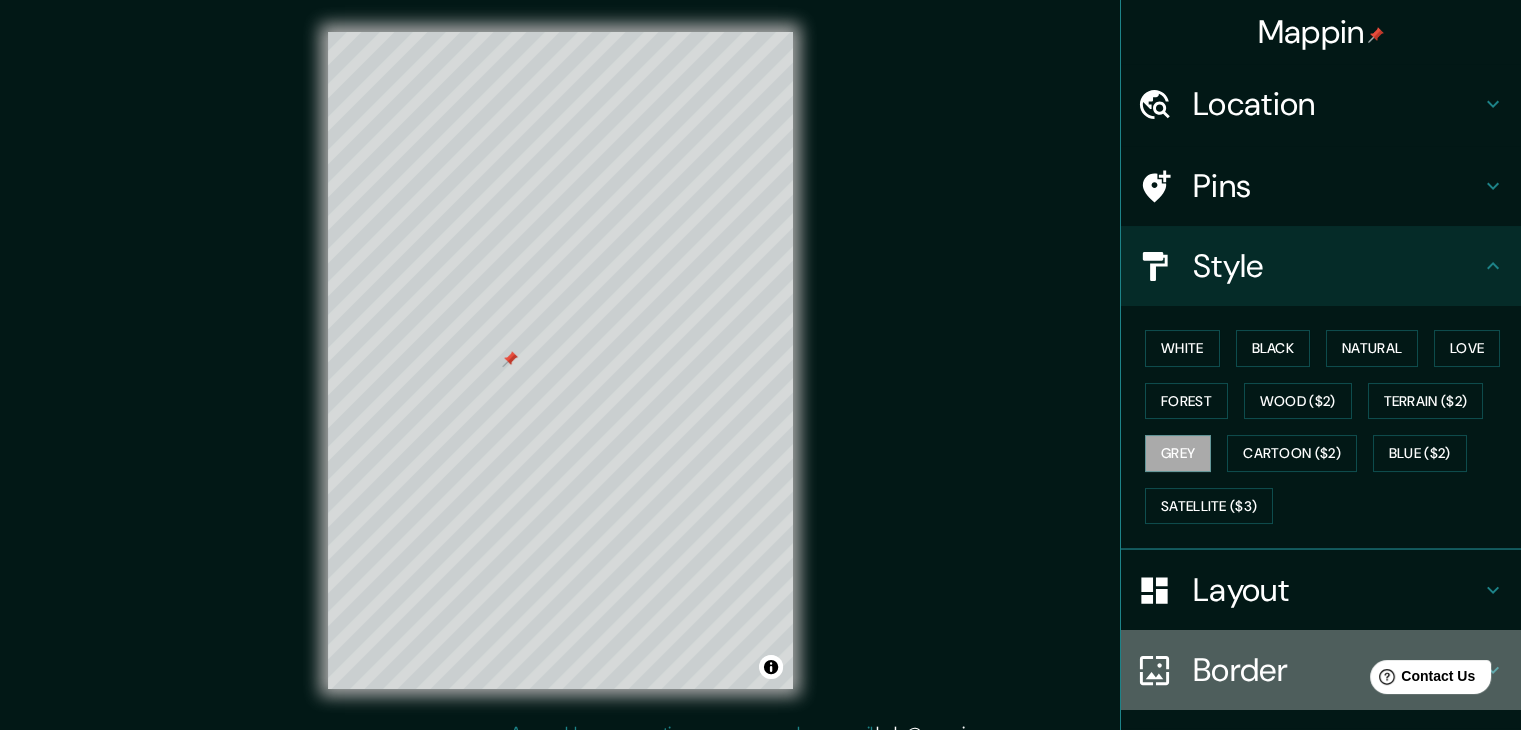click on "Border" at bounding box center (1337, 670) 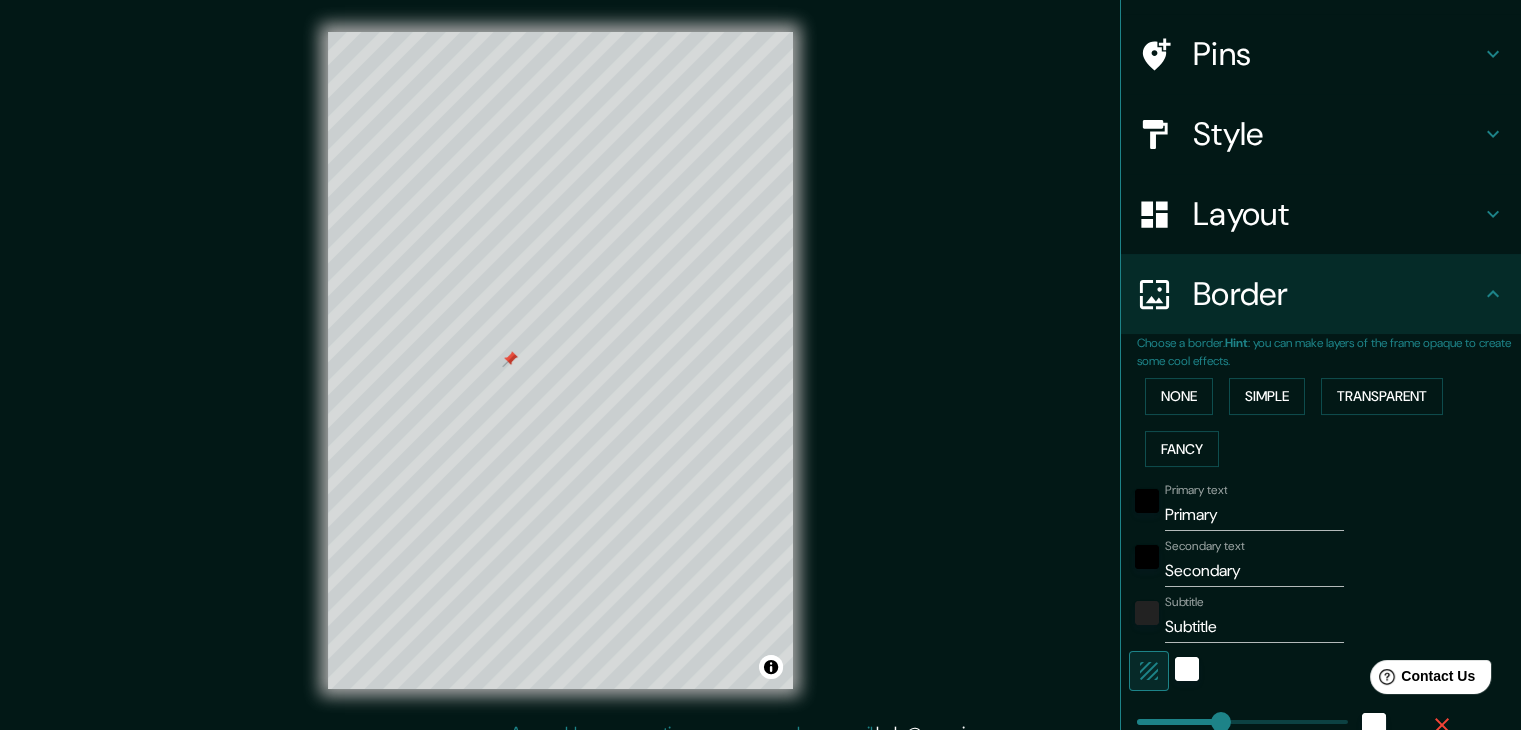 scroll, scrollTop: 135, scrollLeft: 0, axis: vertical 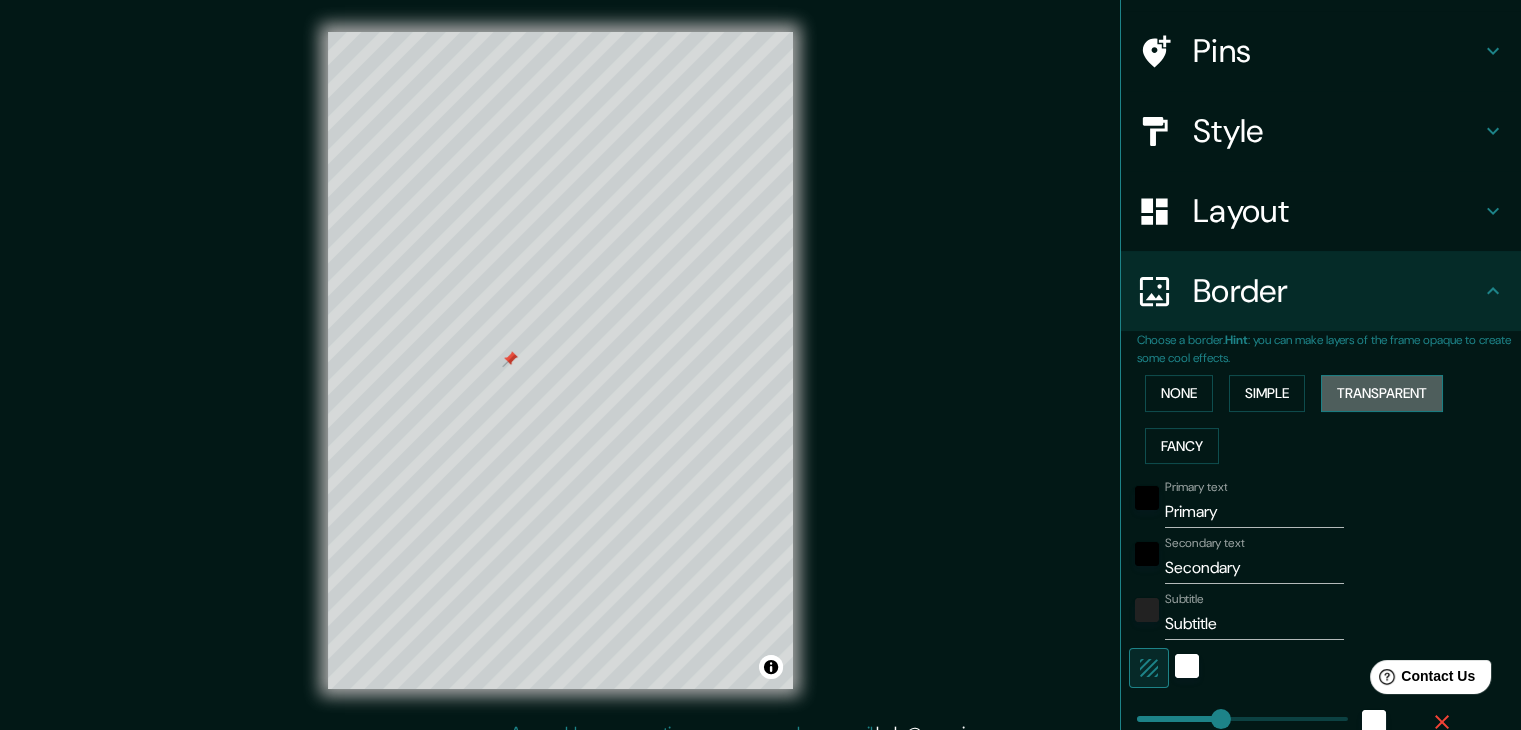 click on "Transparent" at bounding box center [1382, 393] 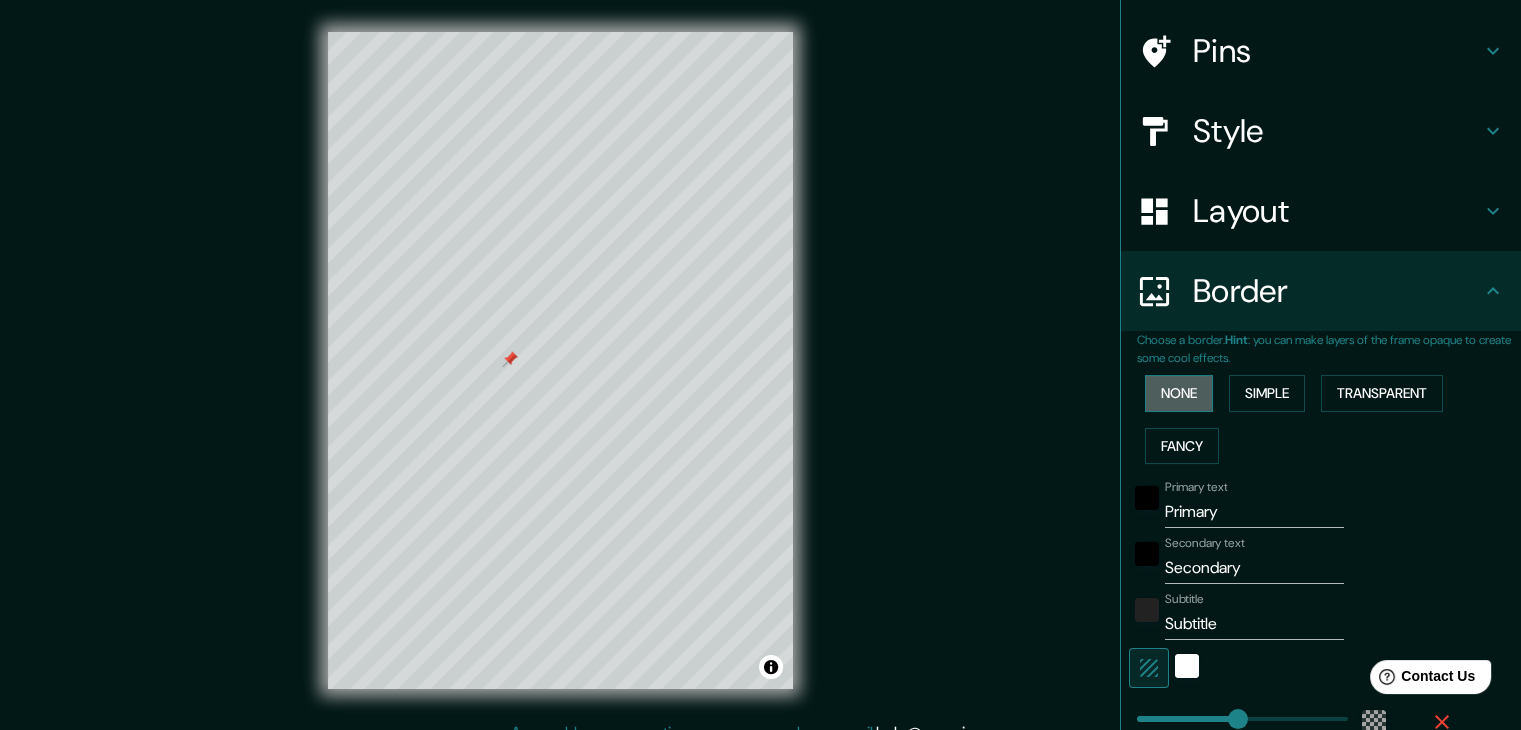 click on "None" at bounding box center (1179, 393) 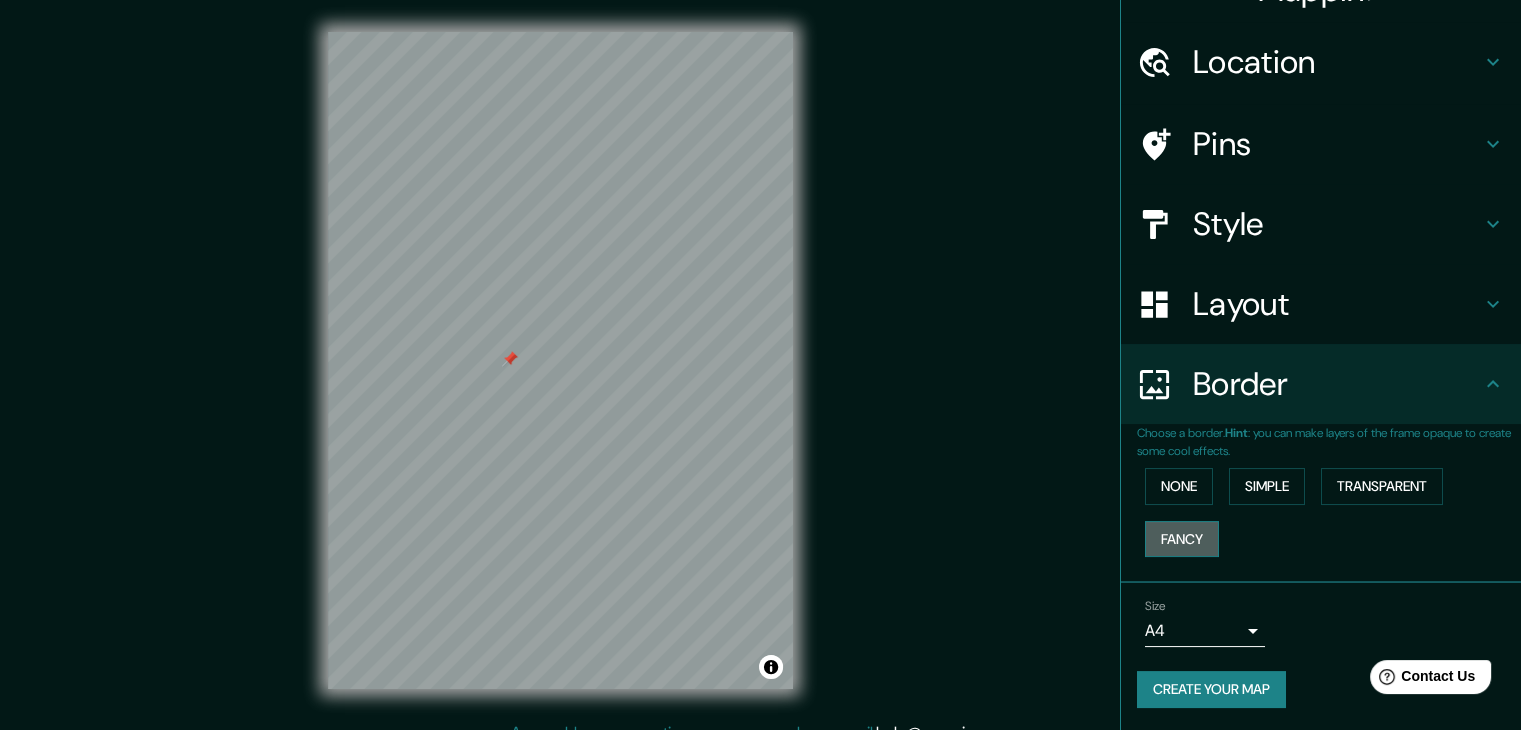 click on "Fancy" at bounding box center [1182, 539] 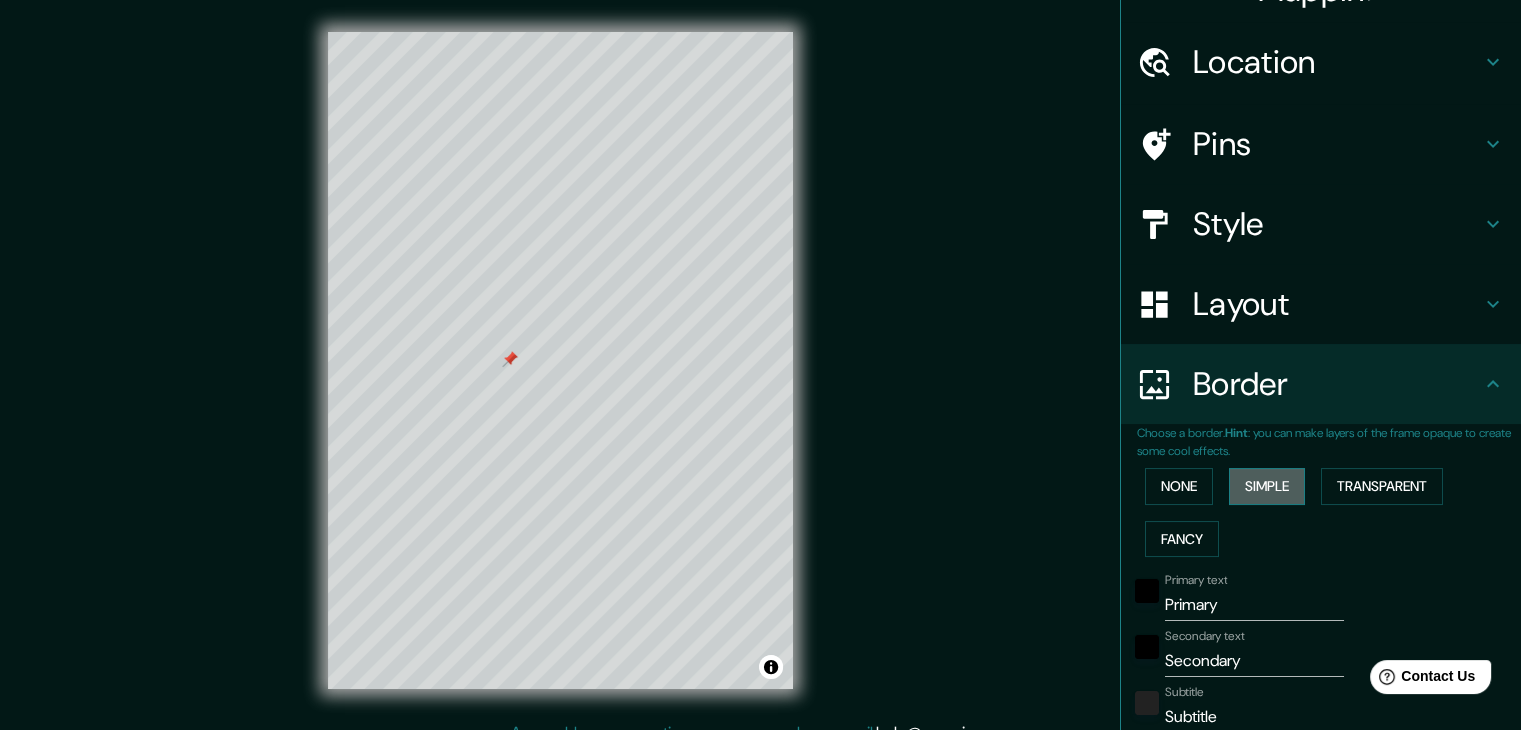 click on "Simple" at bounding box center [1267, 486] 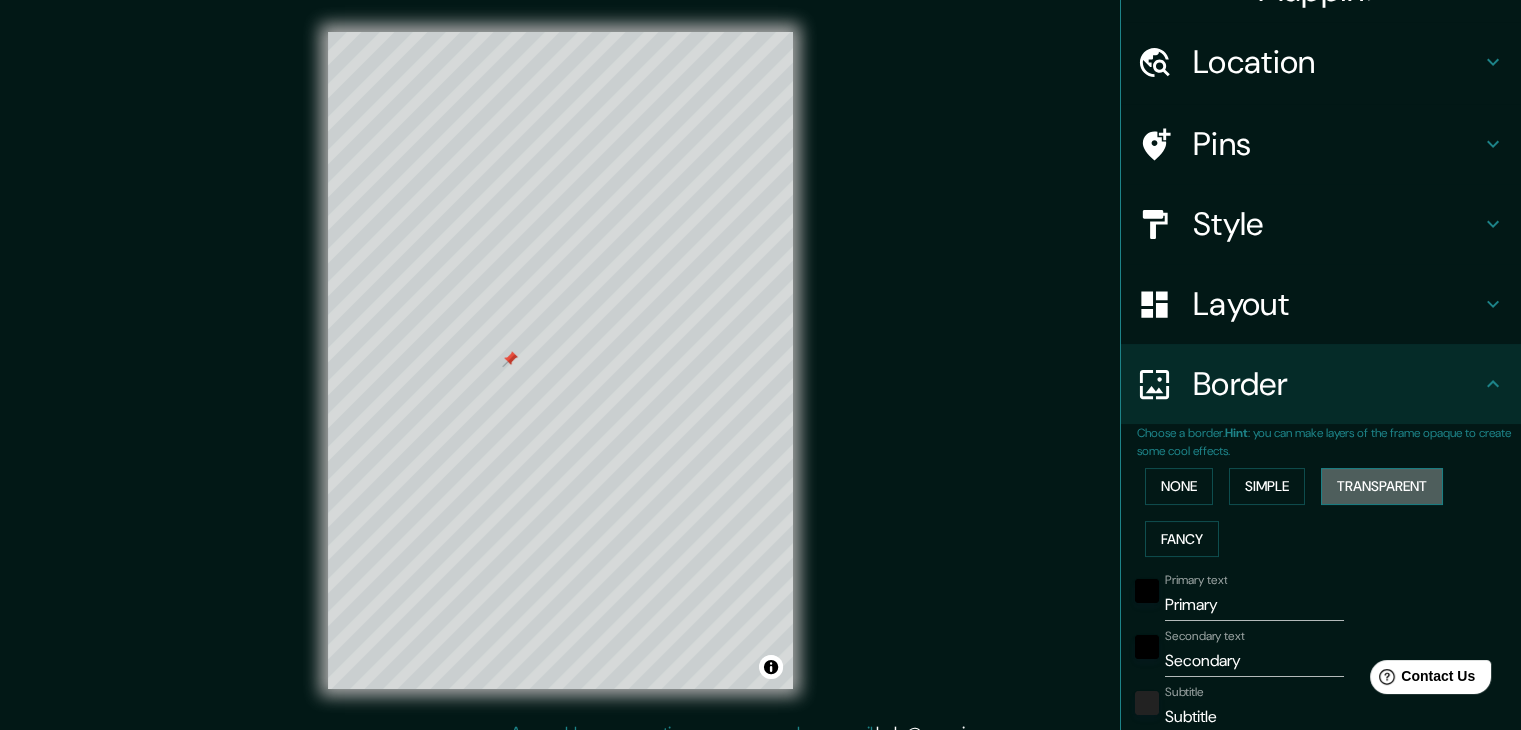 click on "Transparent" at bounding box center (1382, 486) 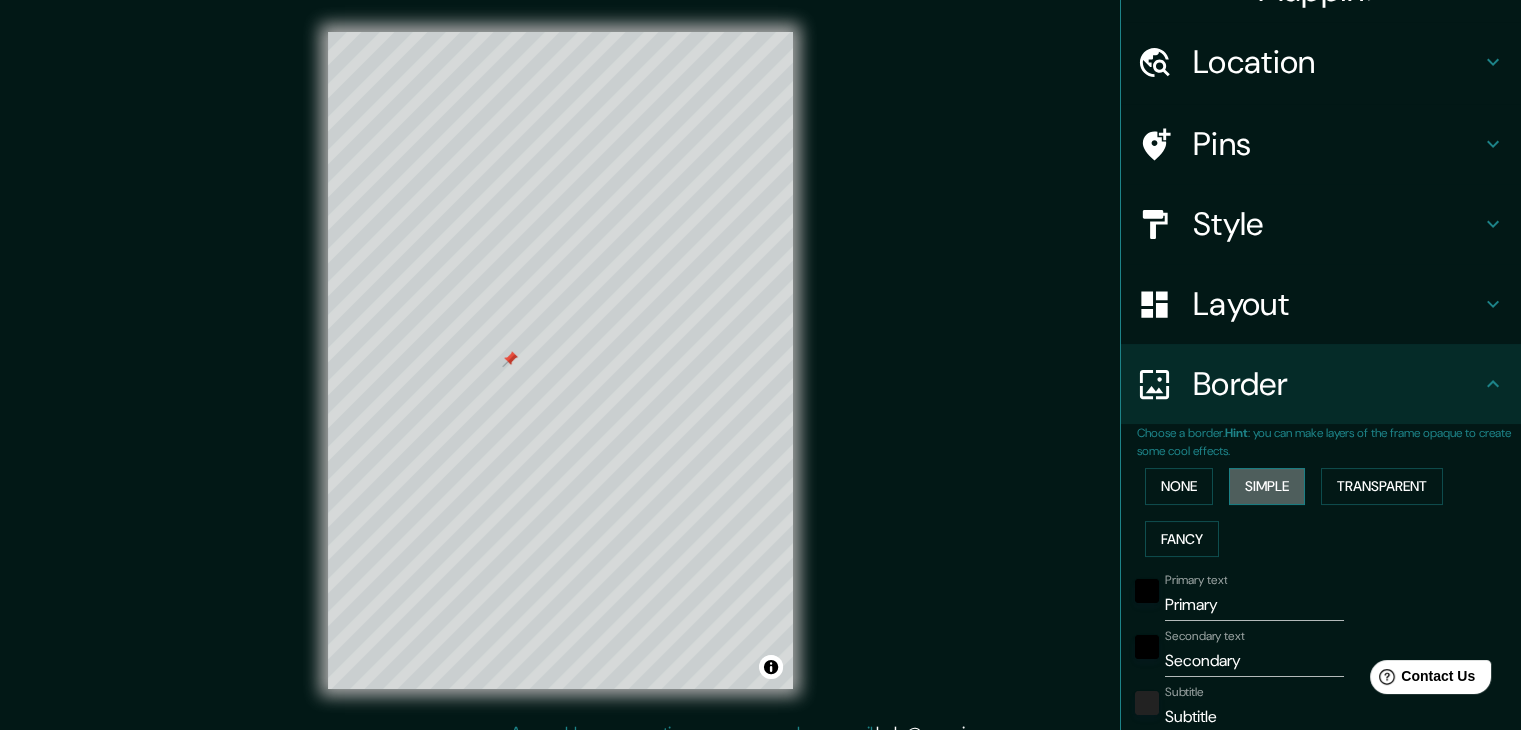 click on "Simple" at bounding box center (1267, 486) 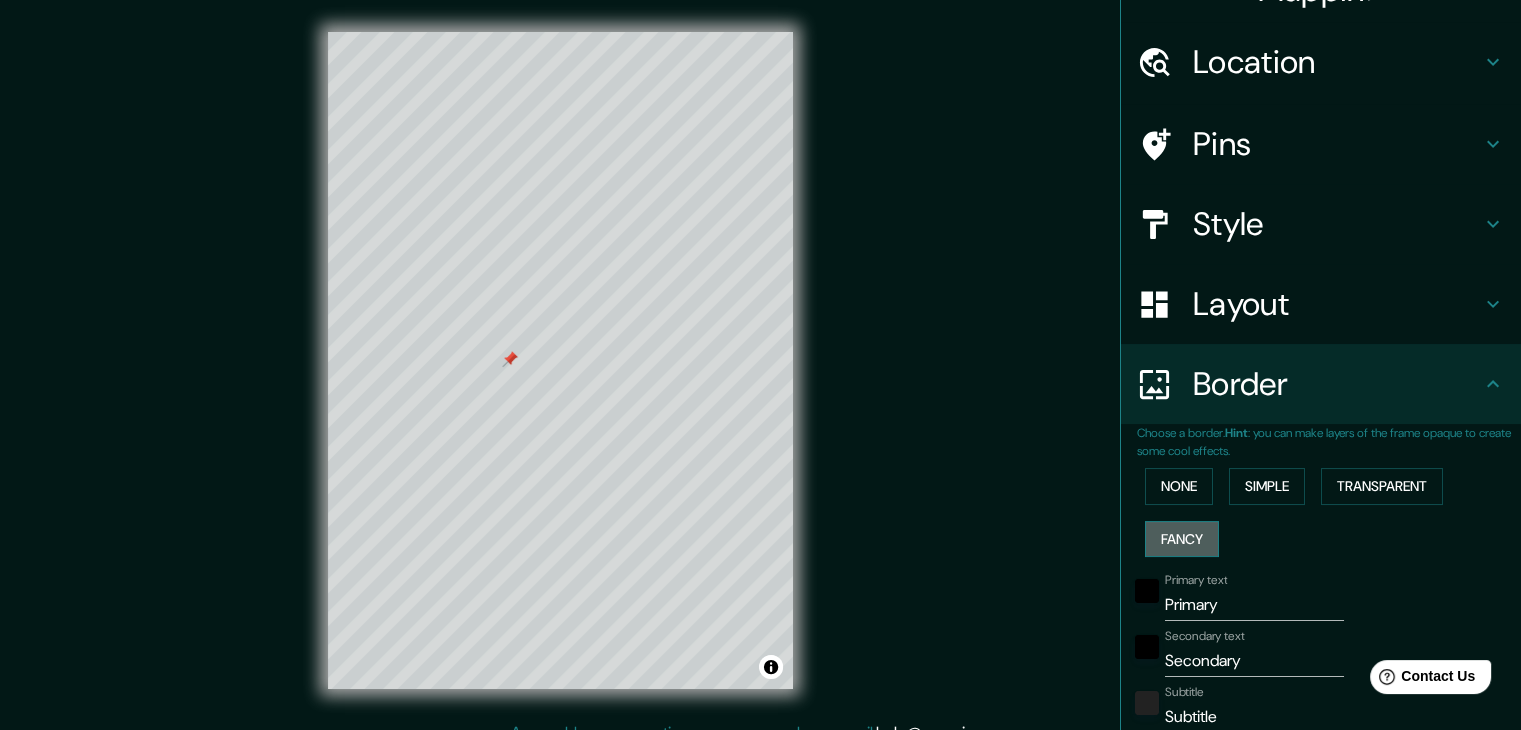 click on "Fancy" at bounding box center (1182, 539) 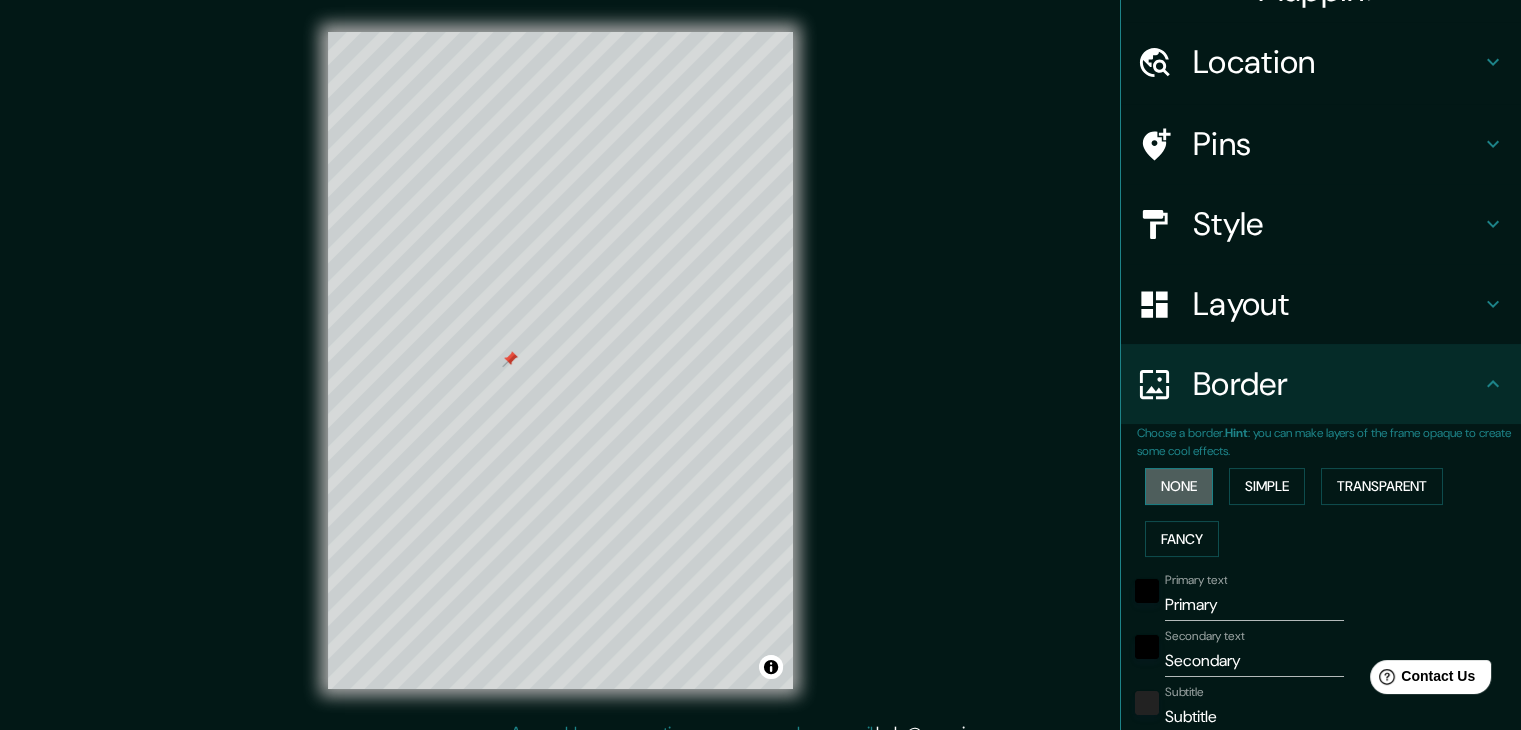 click on "None" at bounding box center (1179, 486) 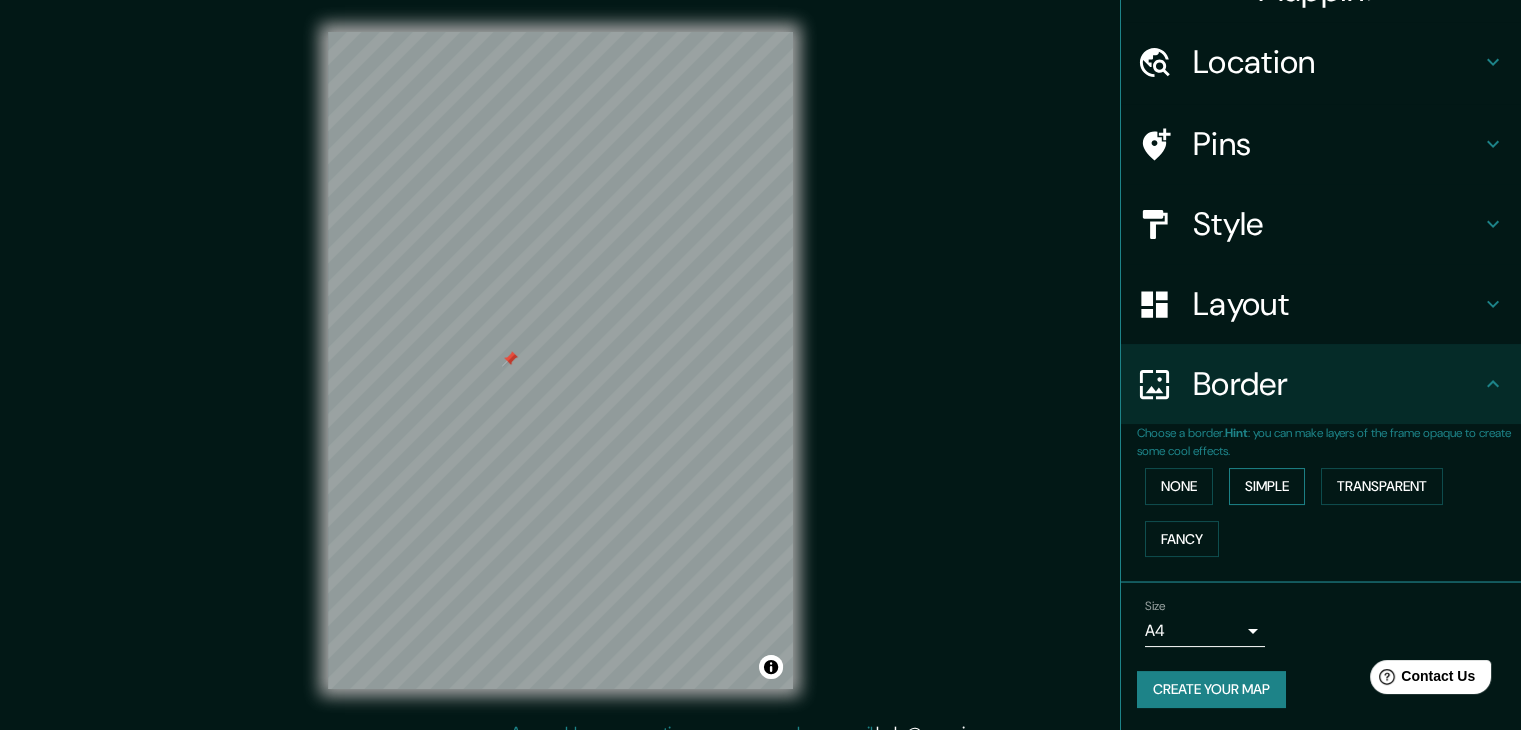click on "Simple" at bounding box center (1267, 486) 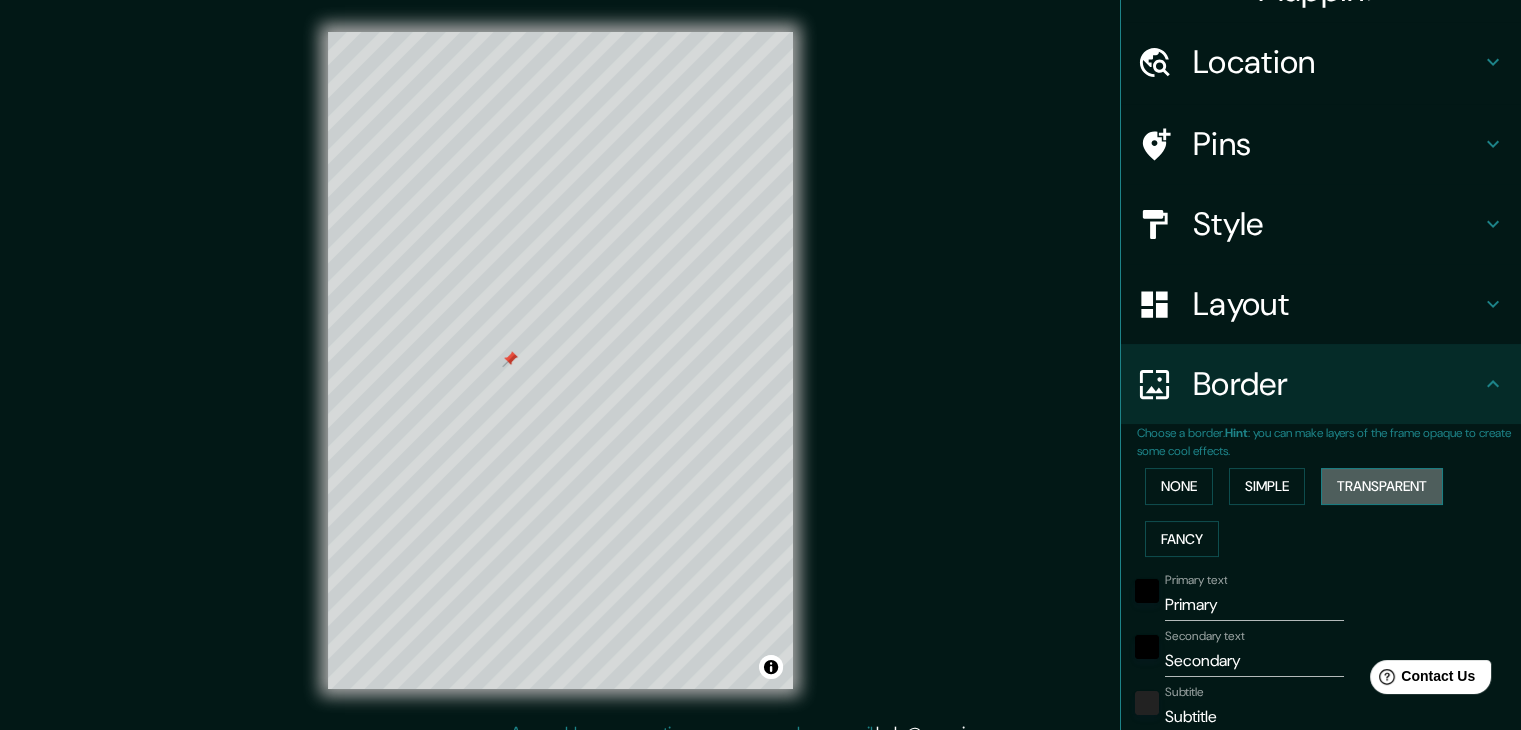click on "Transparent" at bounding box center (1382, 486) 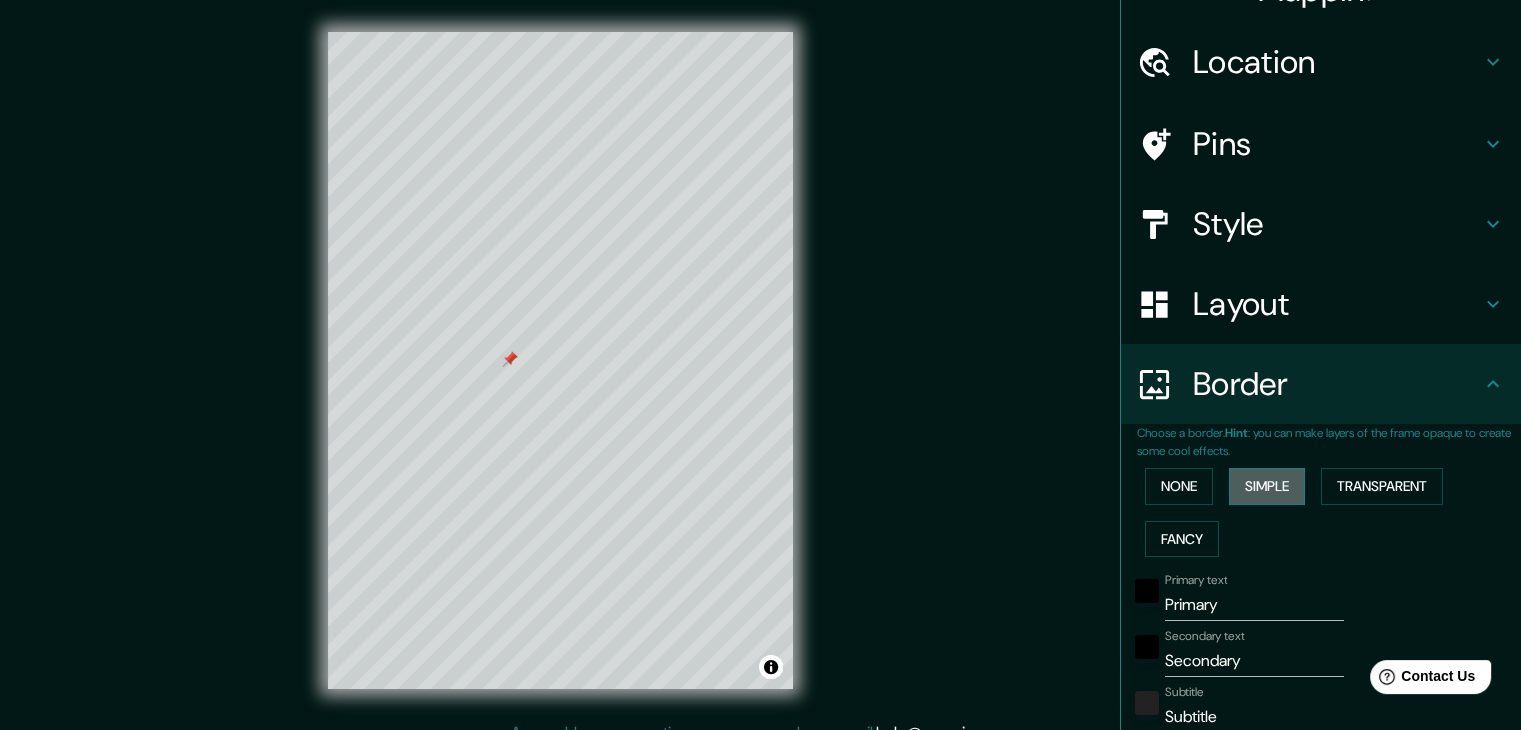 click on "Simple" at bounding box center (1267, 486) 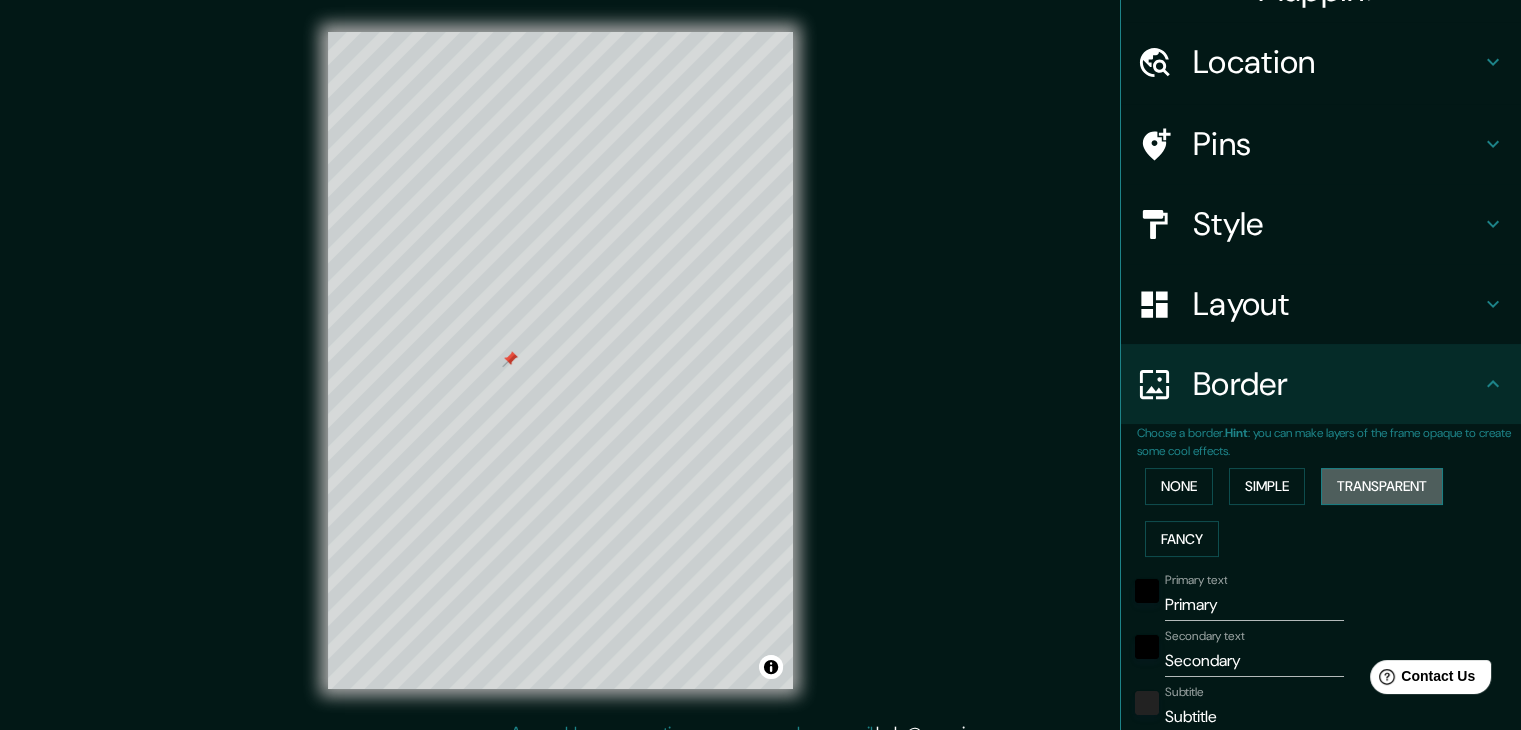 click on "Transparent" at bounding box center (1382, 486) 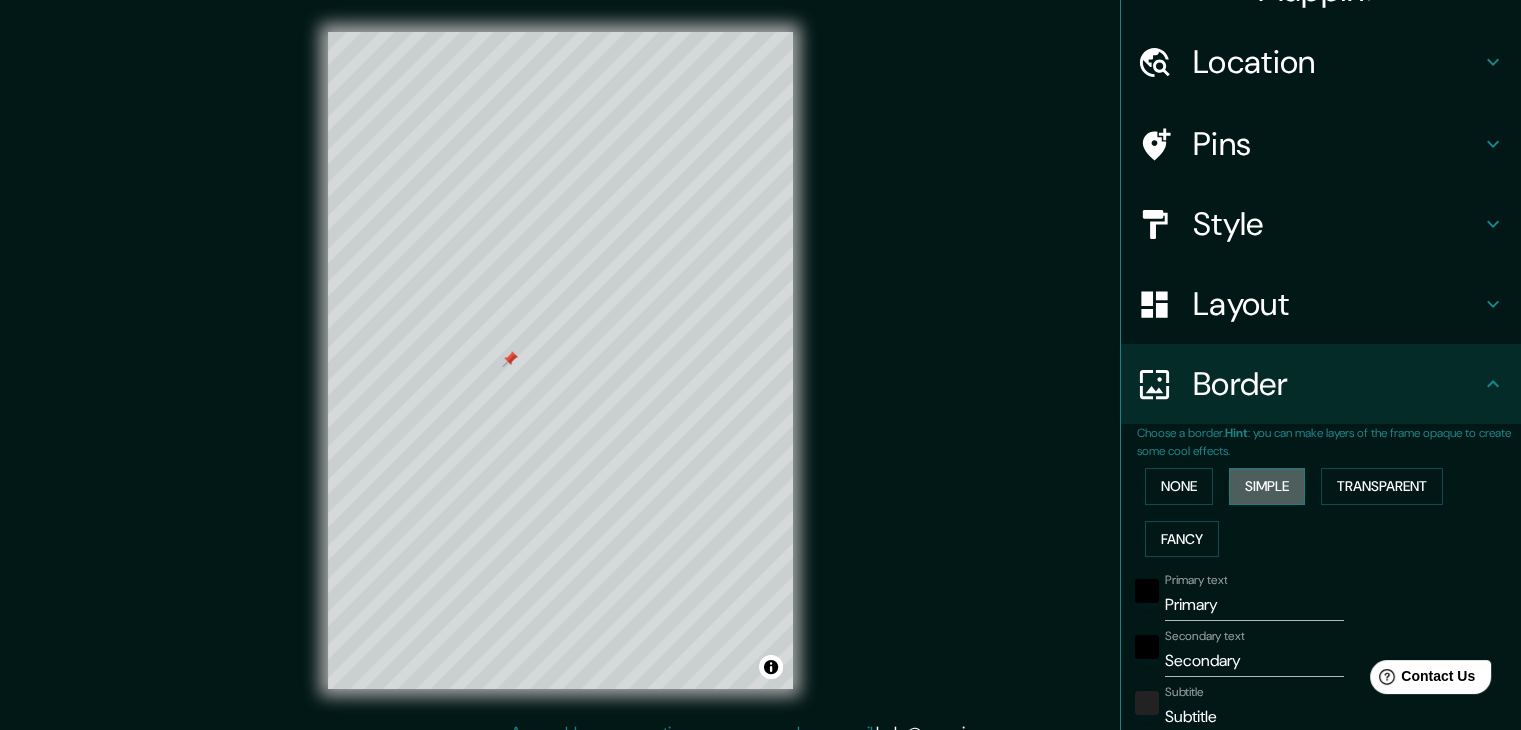click on "Simple" at bounding box center (1267, 486) 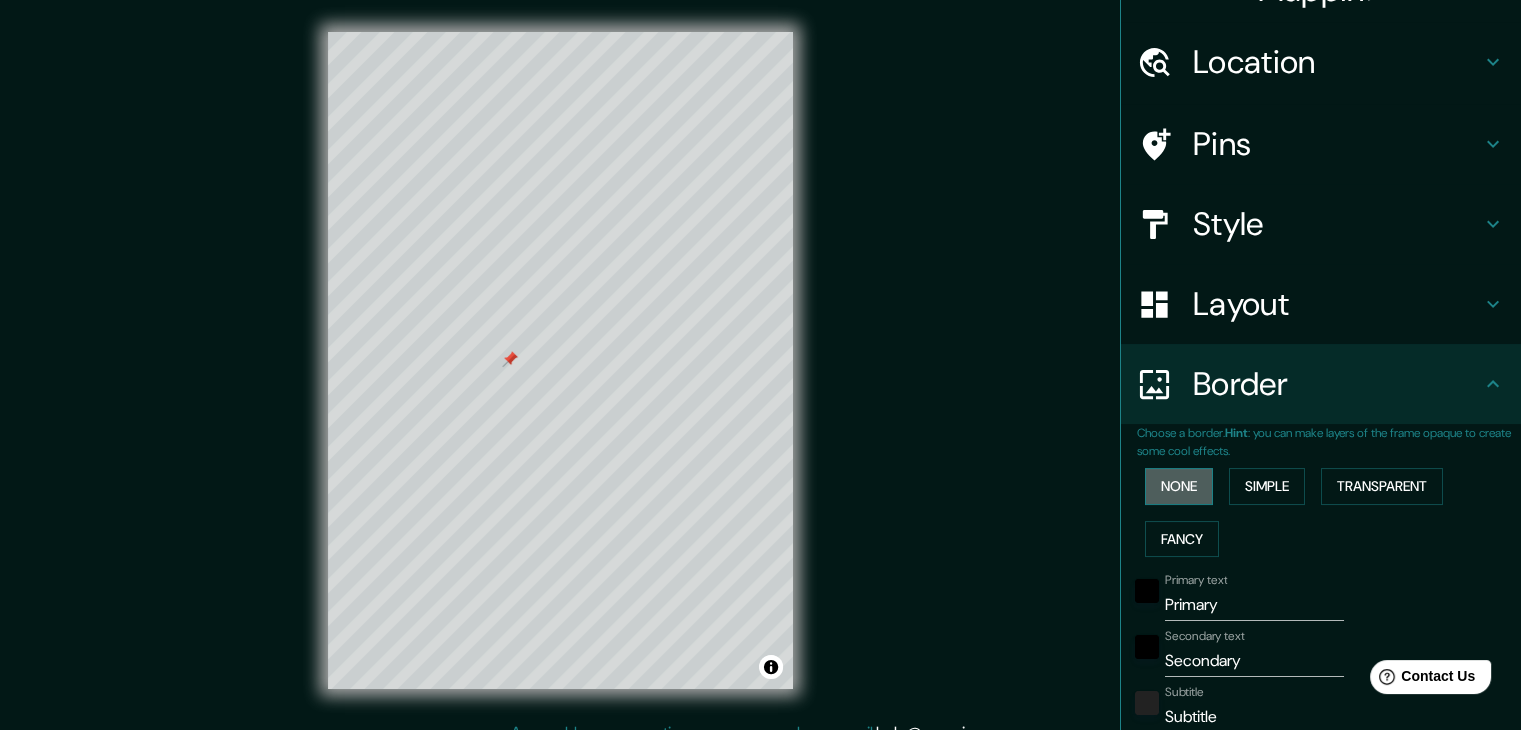 click on "None" at bounding box center [1179, 486] 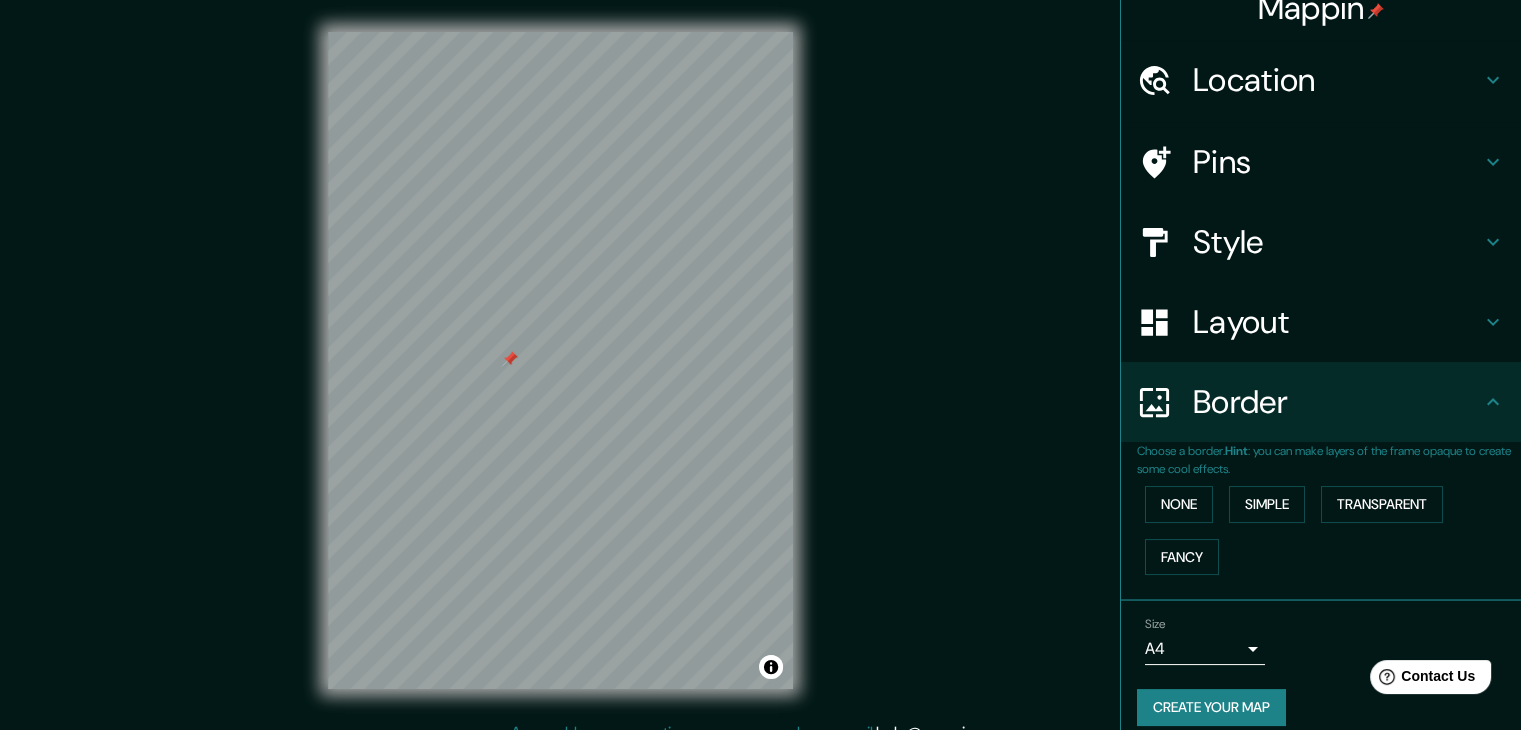 scroll, scrollTop: 21, scrollLeft: 0, axis: vertical 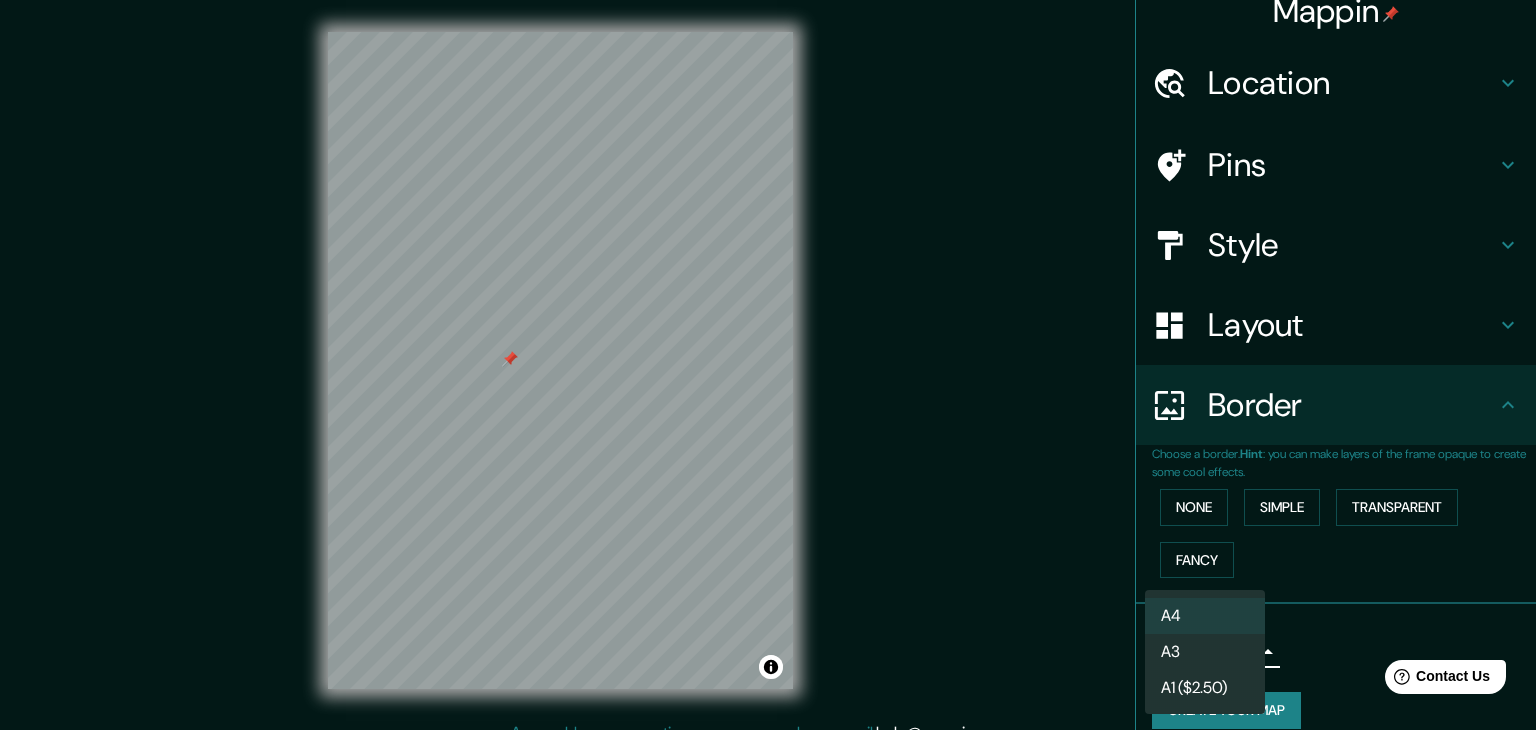 click on "Mappin Location [CITY], [COUNTRY] Pins Style Layout Border Choose a border.  Hint : you can make layers of the frame opaque to create some cool effects. None Simple Transparent Fancy Size A4 single Create your map © Mapbox   © OpenStreetMap   Improve this map Any problems, suggestions, or concerns please email    help@example.com . . . A4 A3 A1 ($2.50)" at bounding box center [768, 365] 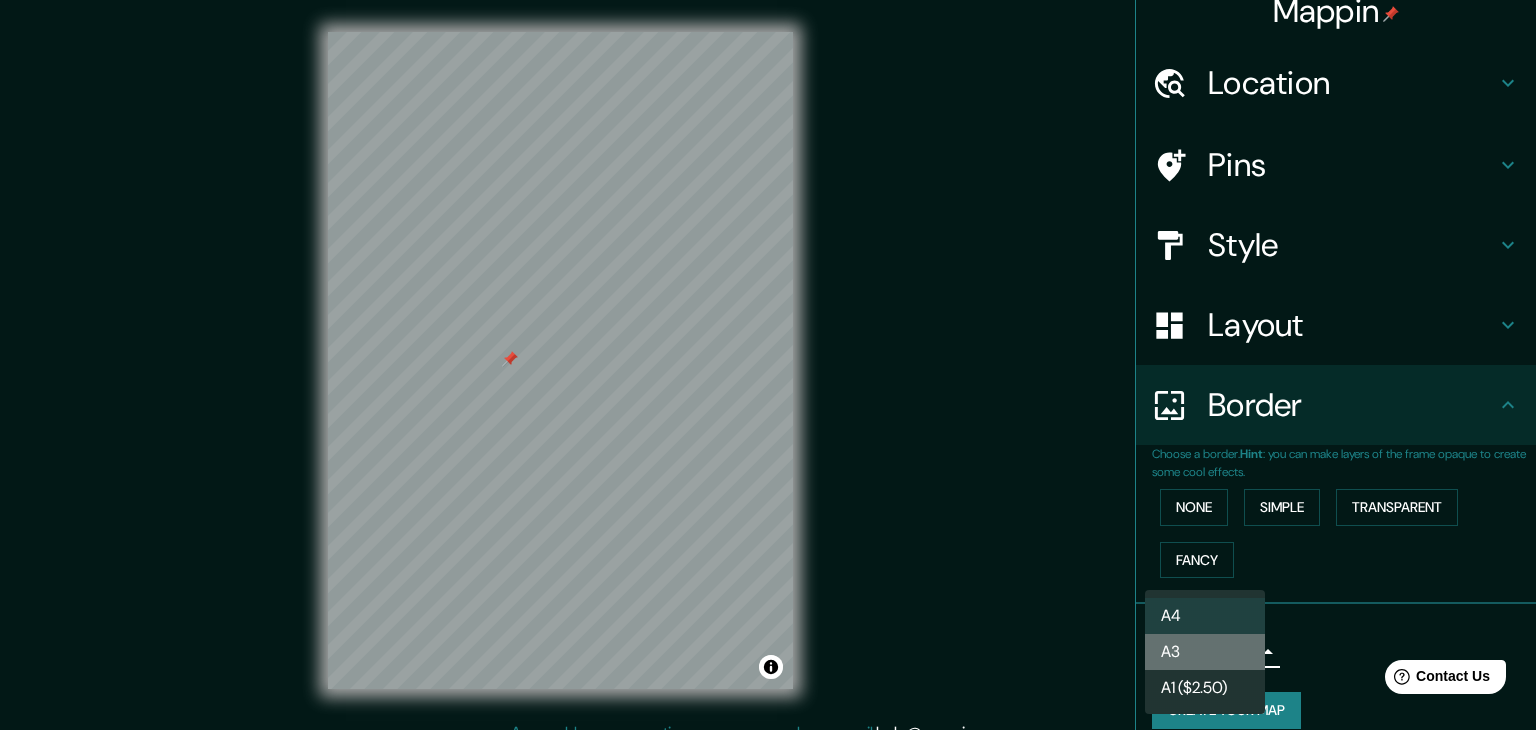 click on "A3" at bounding box center [1205, 652] 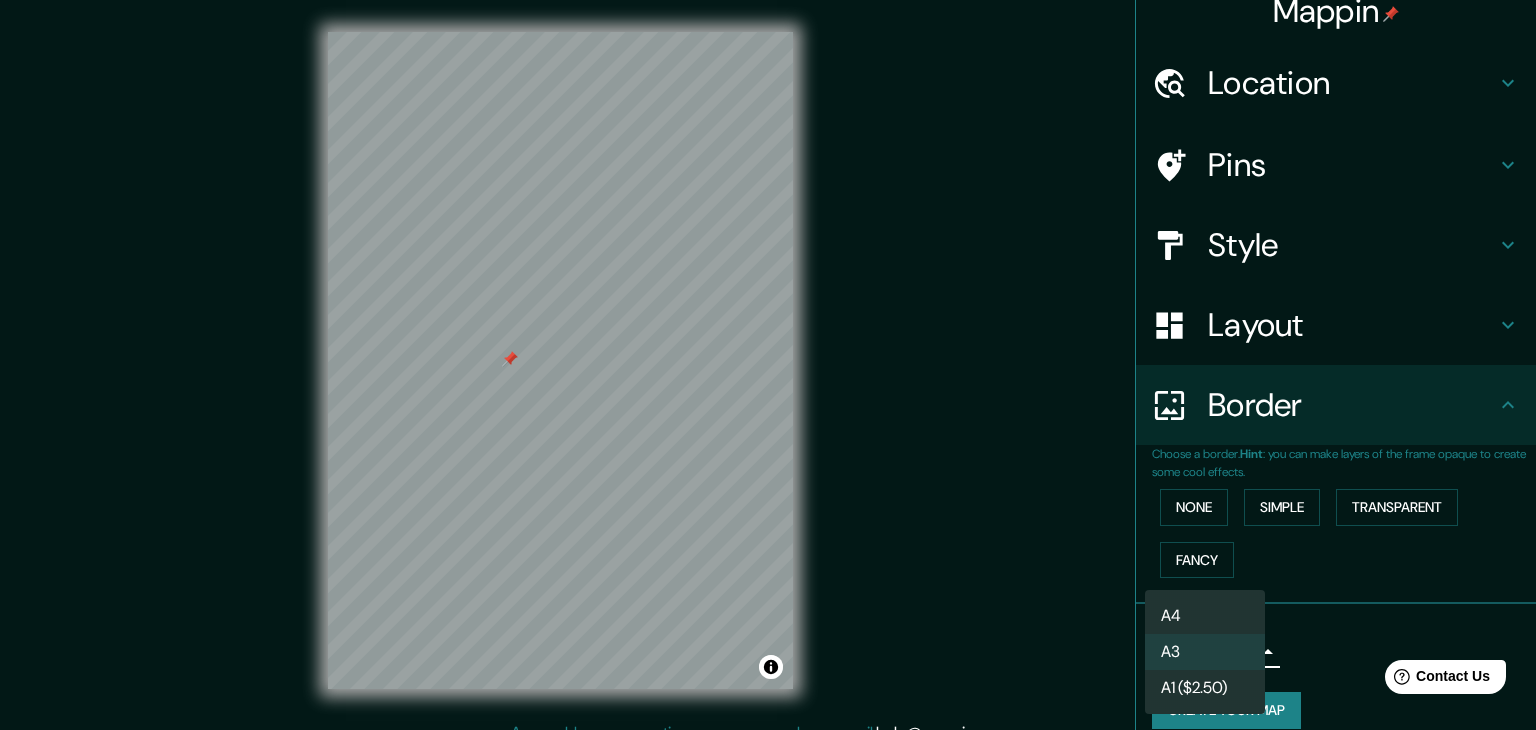 click on "Mappin Location [CITY], [COUNTRY] Pins Style Layout Border Choose a border.  Hint : you can make layers of the frame opaque to create some cool effects. None Simple Transparent Fancy Size A3 single Create your map © Mapbox   © OpenStreetMap   Improve this map Any problems, suggestions, or concerns please email    help@example.com . . . A4 A3 A1 ($2.50)" at bounding box center (768, 365) 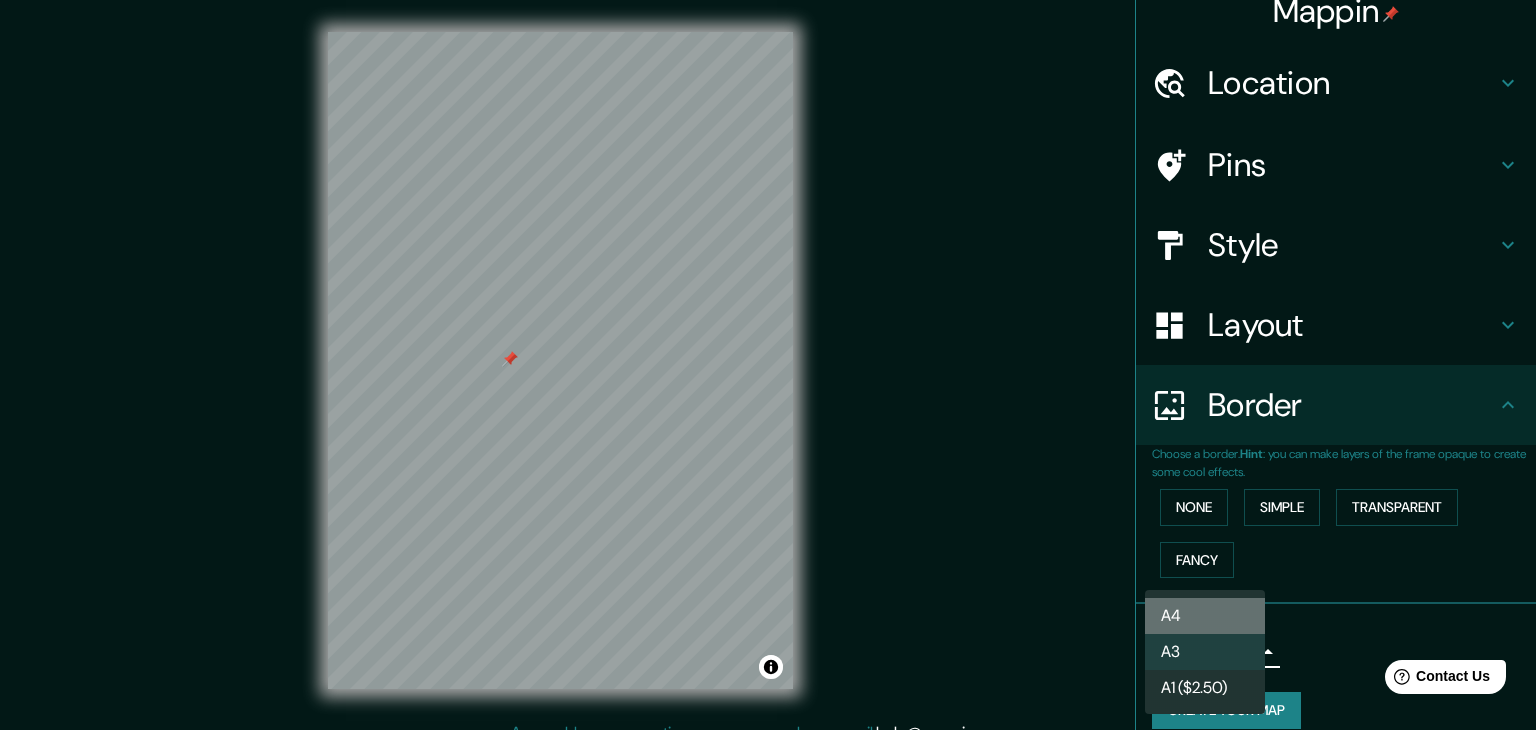 click on "A4" at bounding box center (1205, 616) 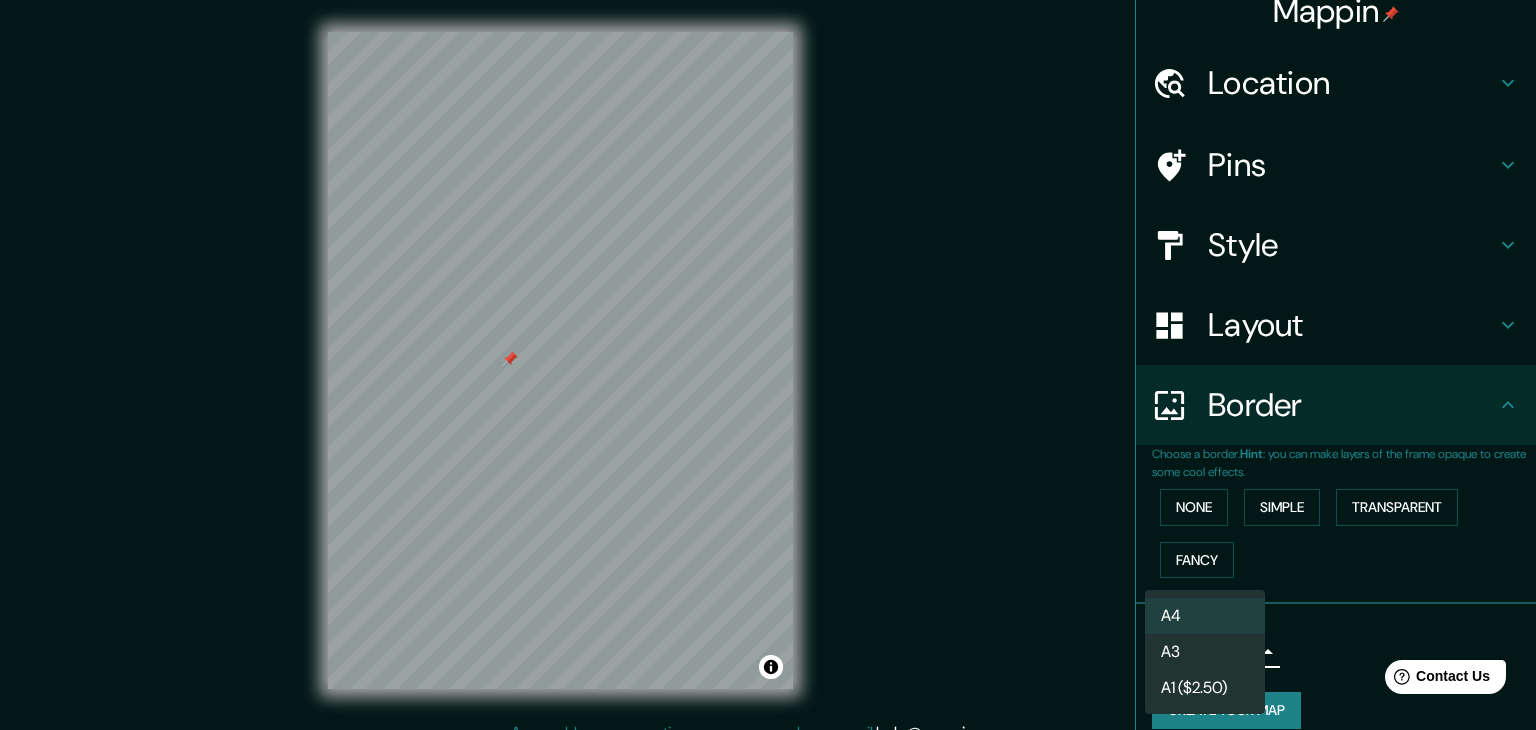 click on "Mappin Location [CITY], [COUNTRY] Pins Style Layout Border Choose a border.  Hint : you can make layers of the frame opaque to create some cool effects. None Simple Transparent Fancy Size A4 single Create your map © Mapbox   © OpenStreetMap   Improve this map Any problems, suggestions, or concerns please email    help@example.com . . . A4 A3 A1 ($2.50)" at bounding box center (768, 365) 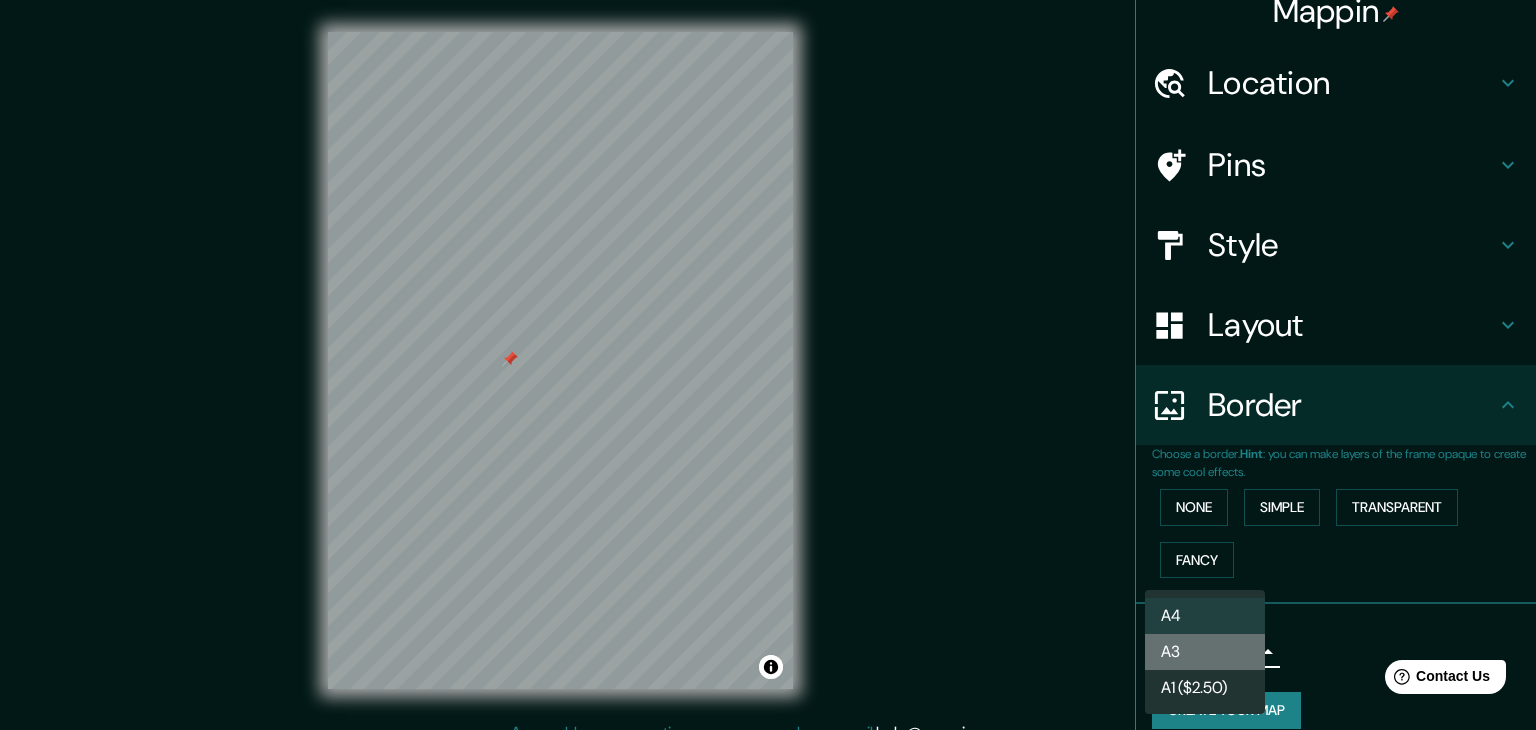 click on "A3" at bounding box center [1205, 652] 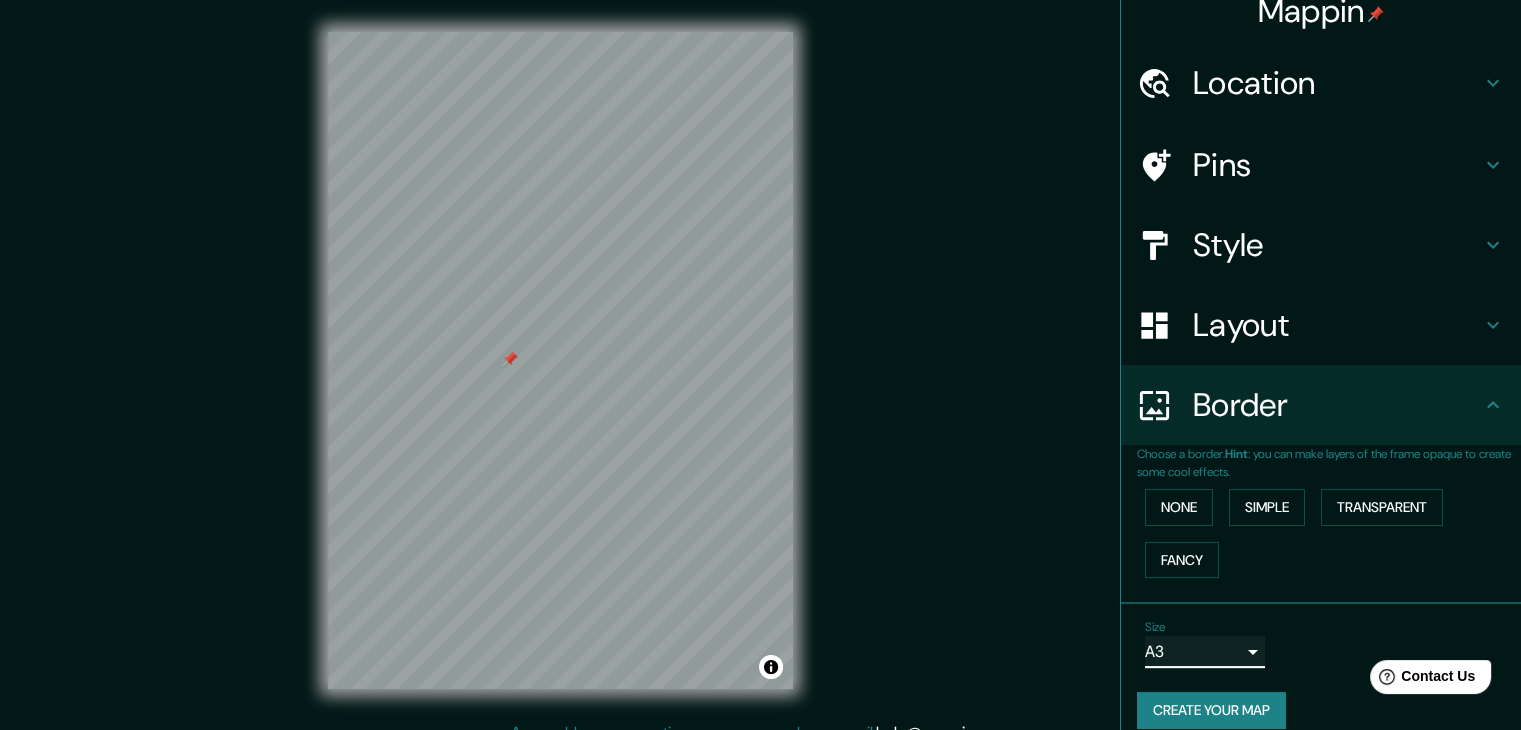 scroll, scrollTop: 42, scrollLeft: 0, axis: vertical 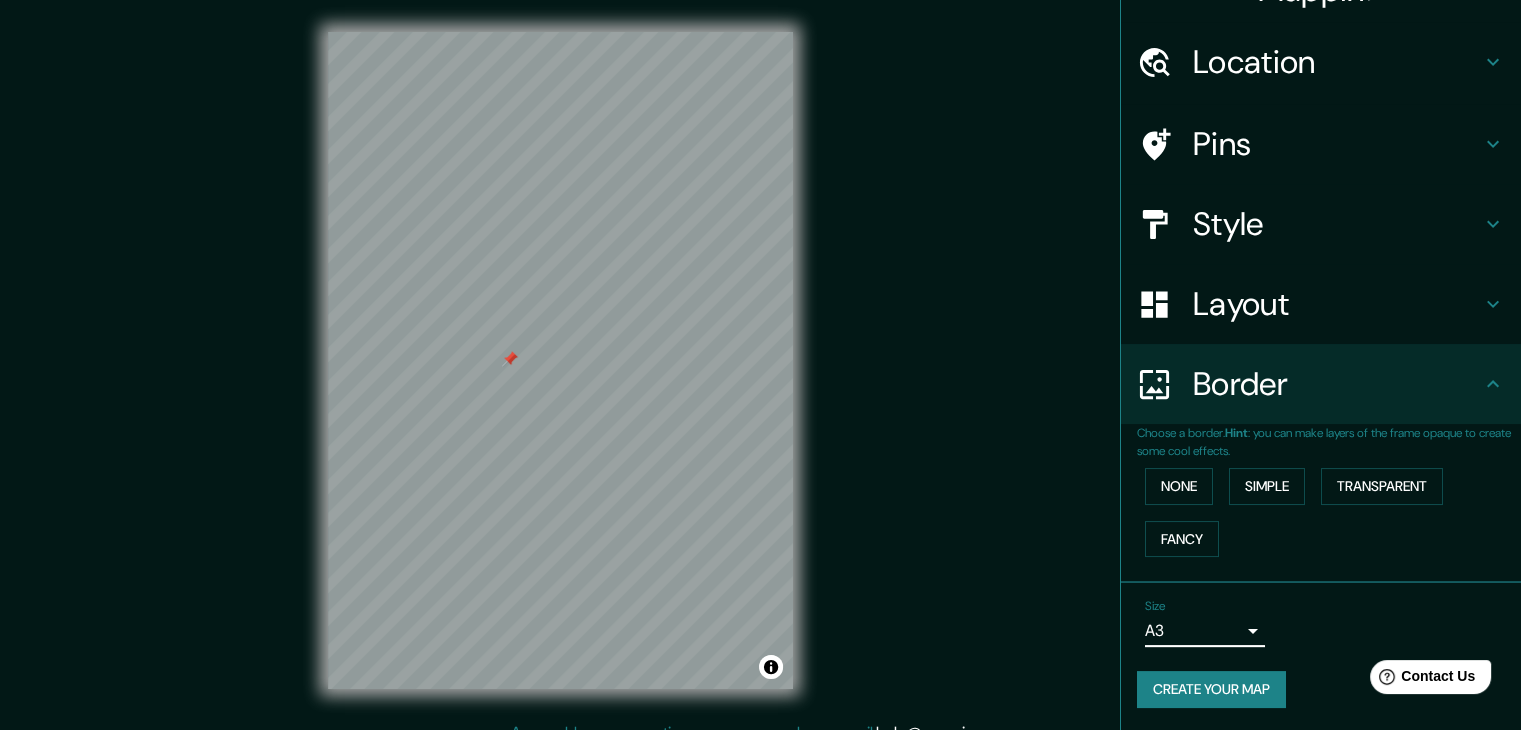 click on "Create your map" at bounding box center [1211, 689] 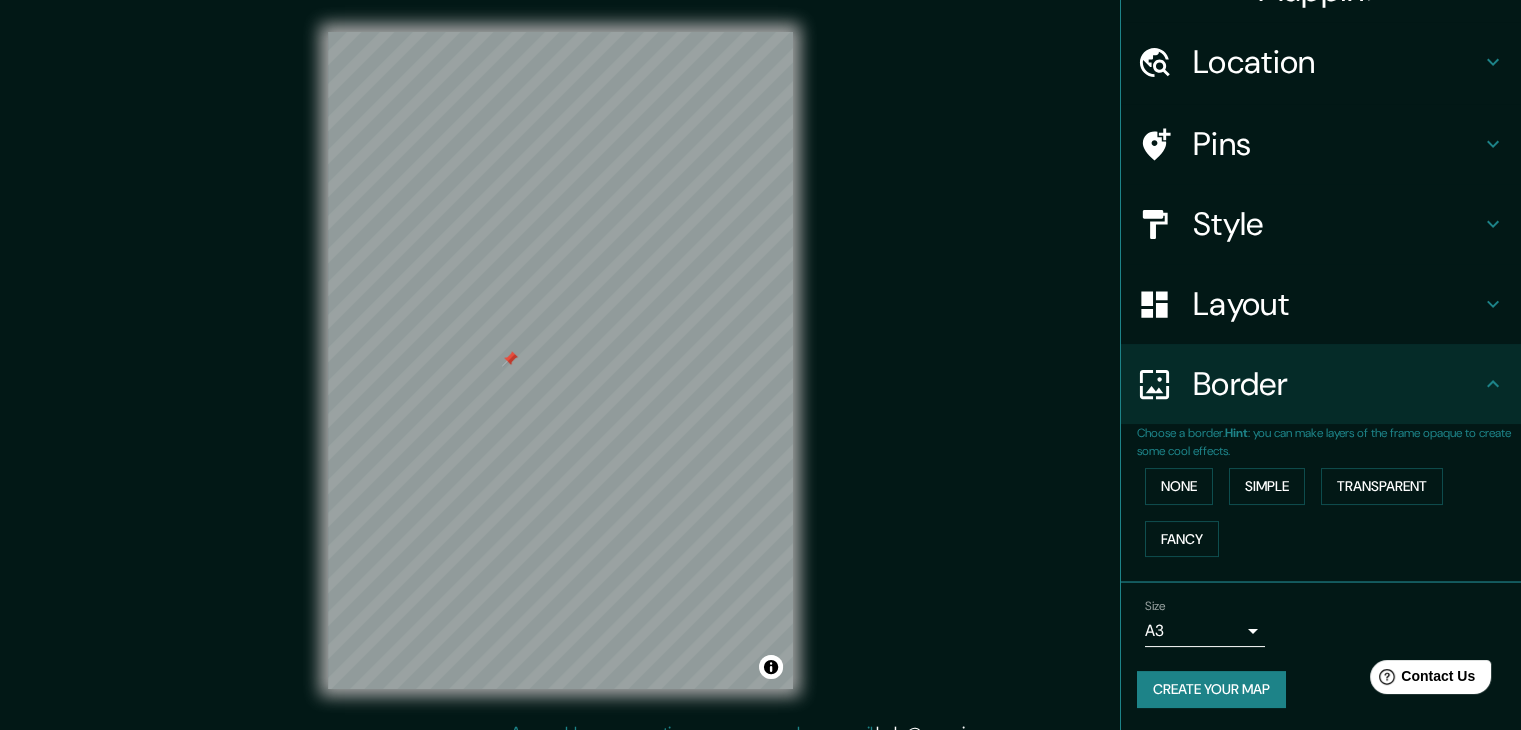 scroll, scrollTop: 23, scrollLeft: 0, axis: vertical 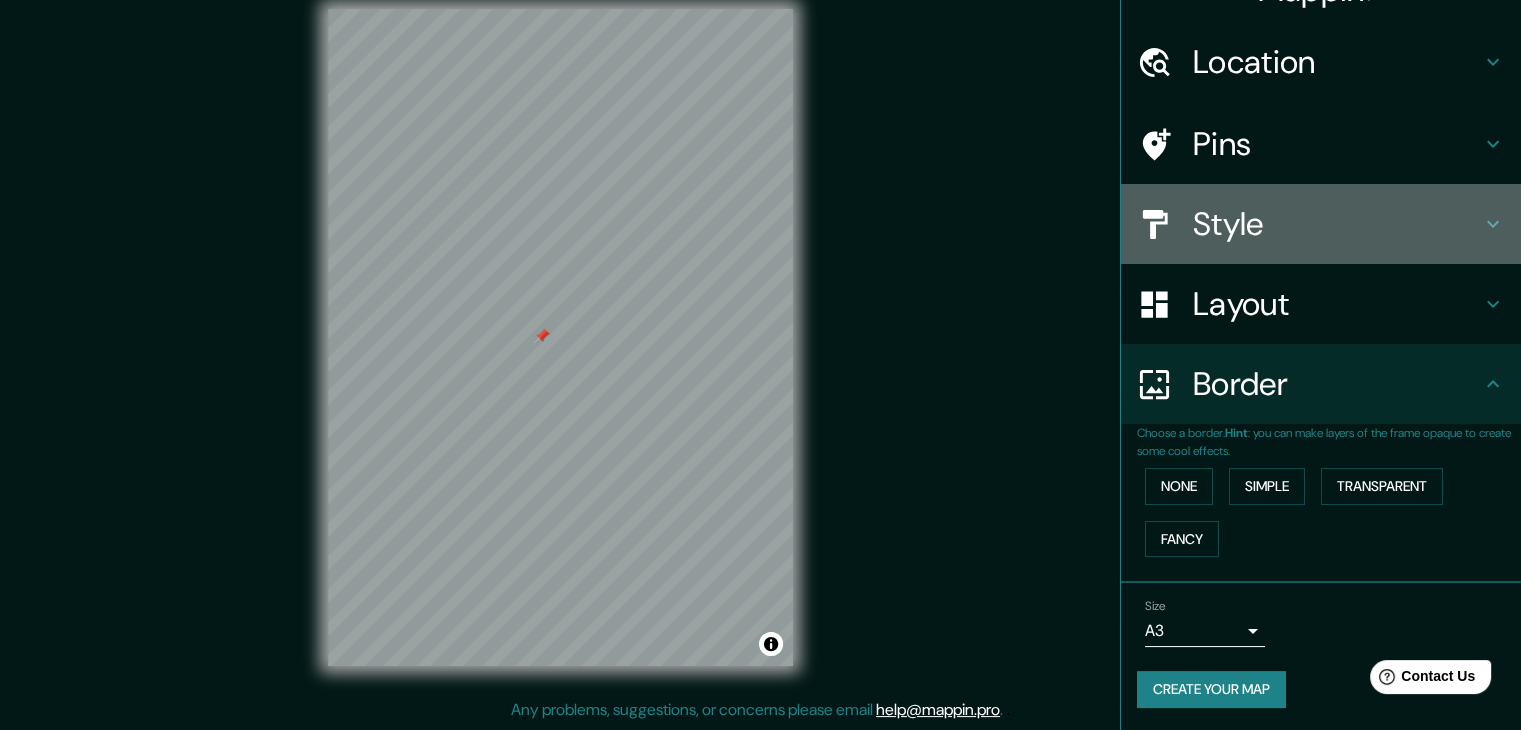 click on "Style" at bounding box center [1337, 224] 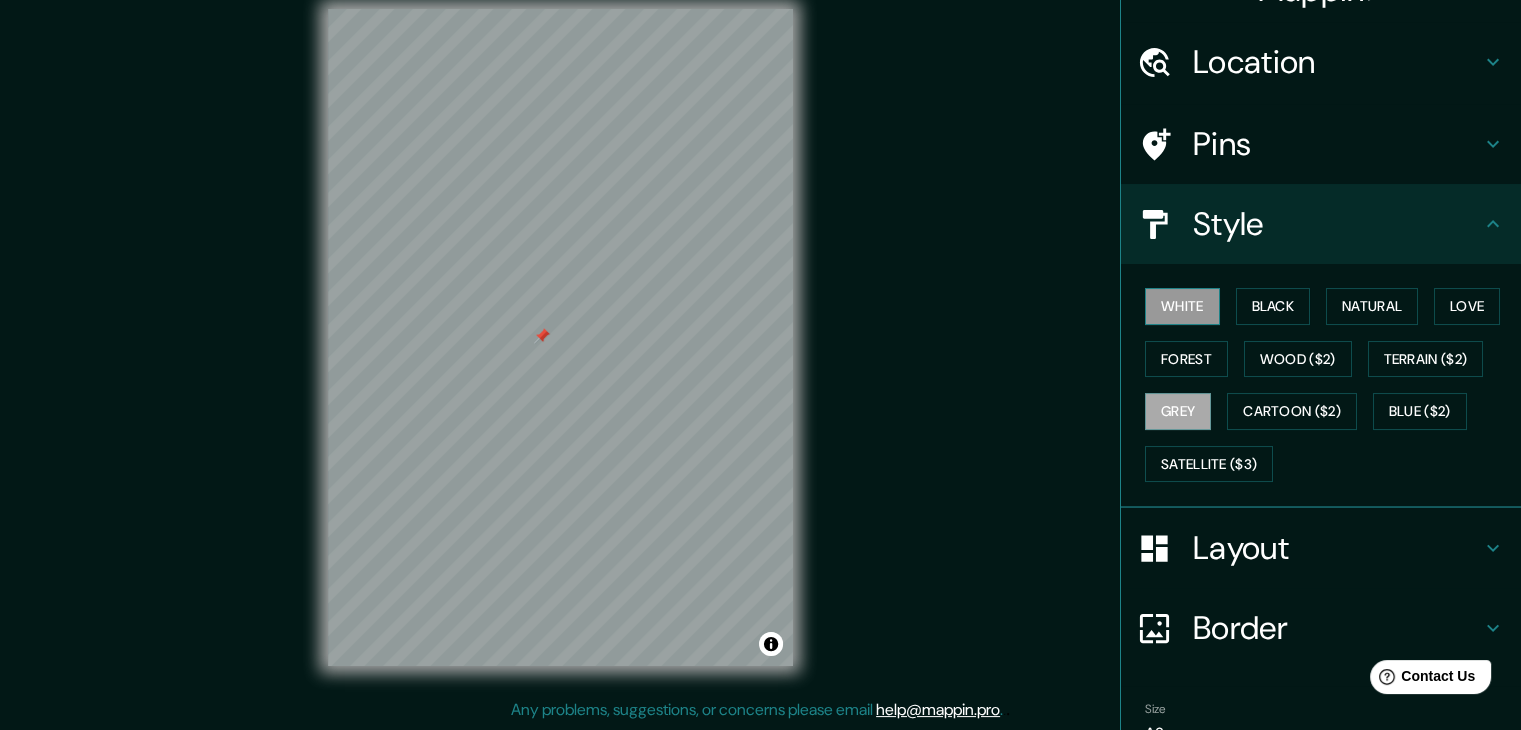 click on "White" at bounding box center [1182, 306] 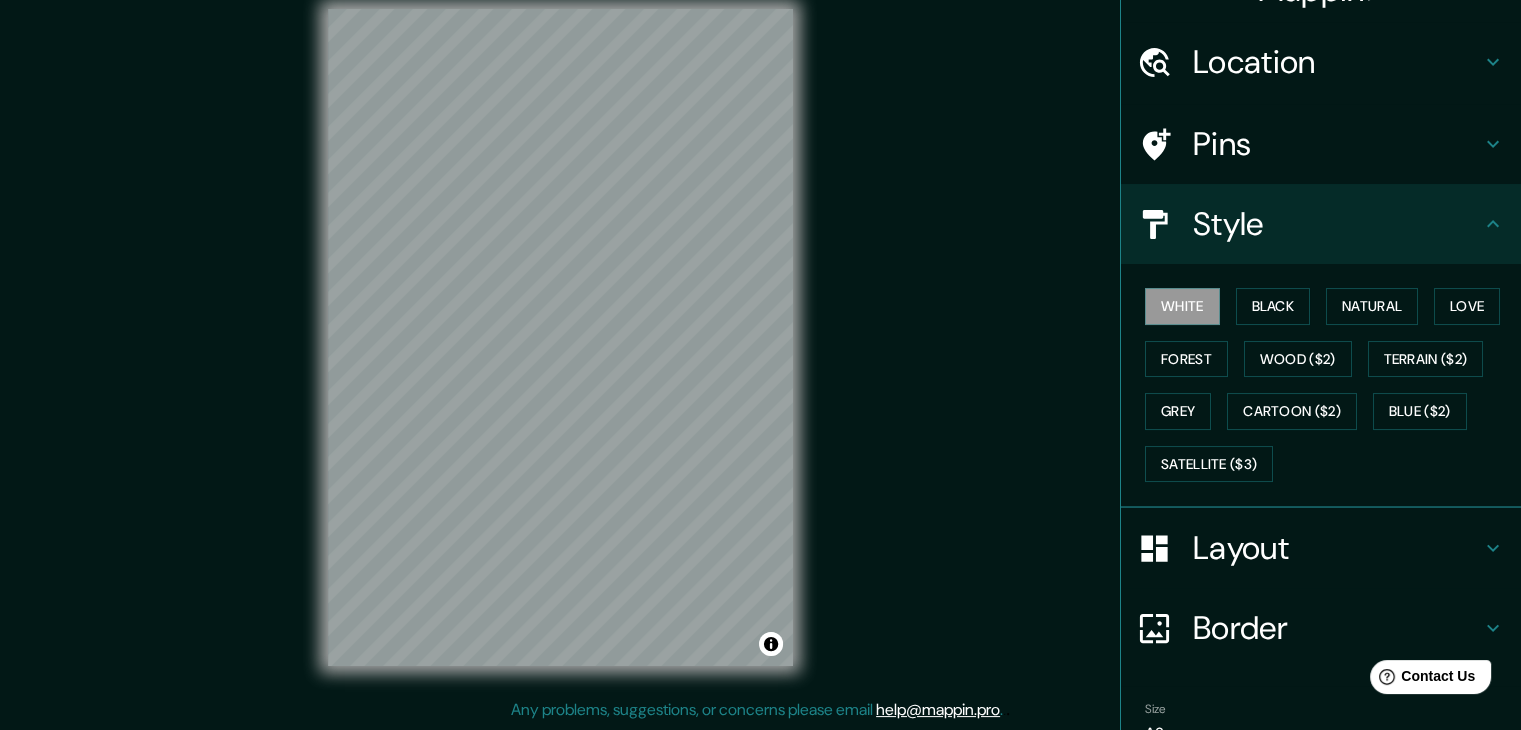 click on "© Mapbox   © OpenStreetMap   Improve this map" at bounding box center [560, 337] 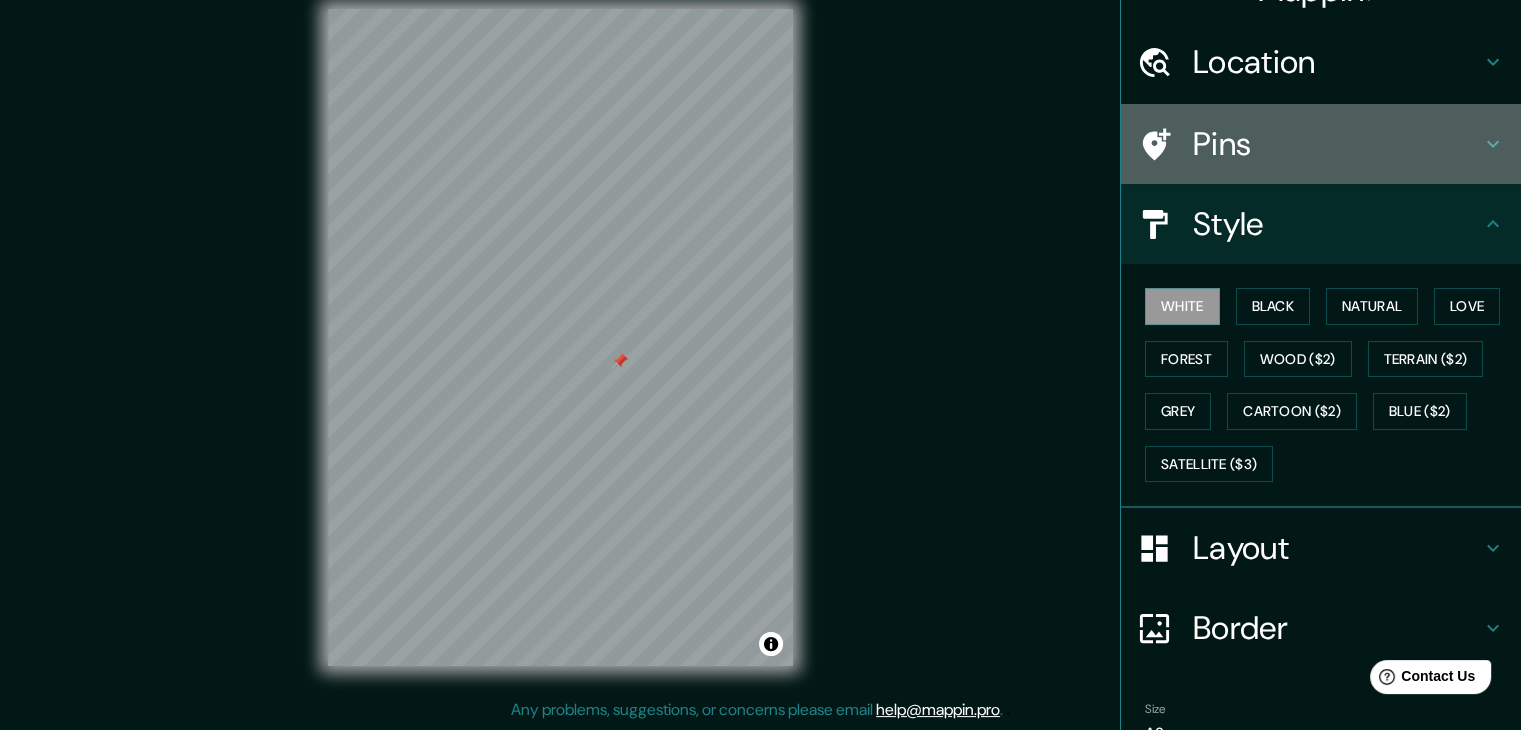 click on "Pins" at bounding box center (1337, 144) 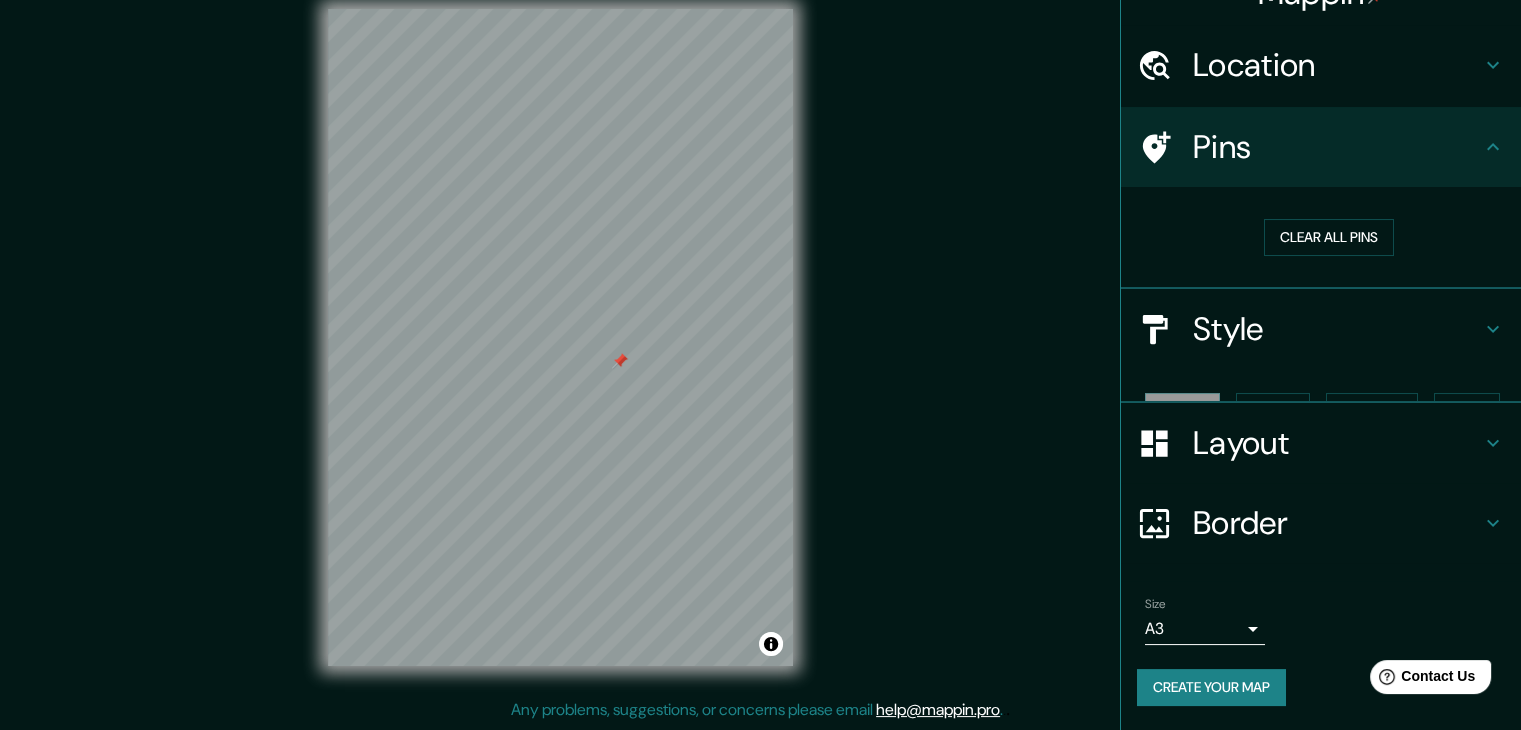 scroll, scrollTop: 4, scrollLeft: 0, axis: vertical 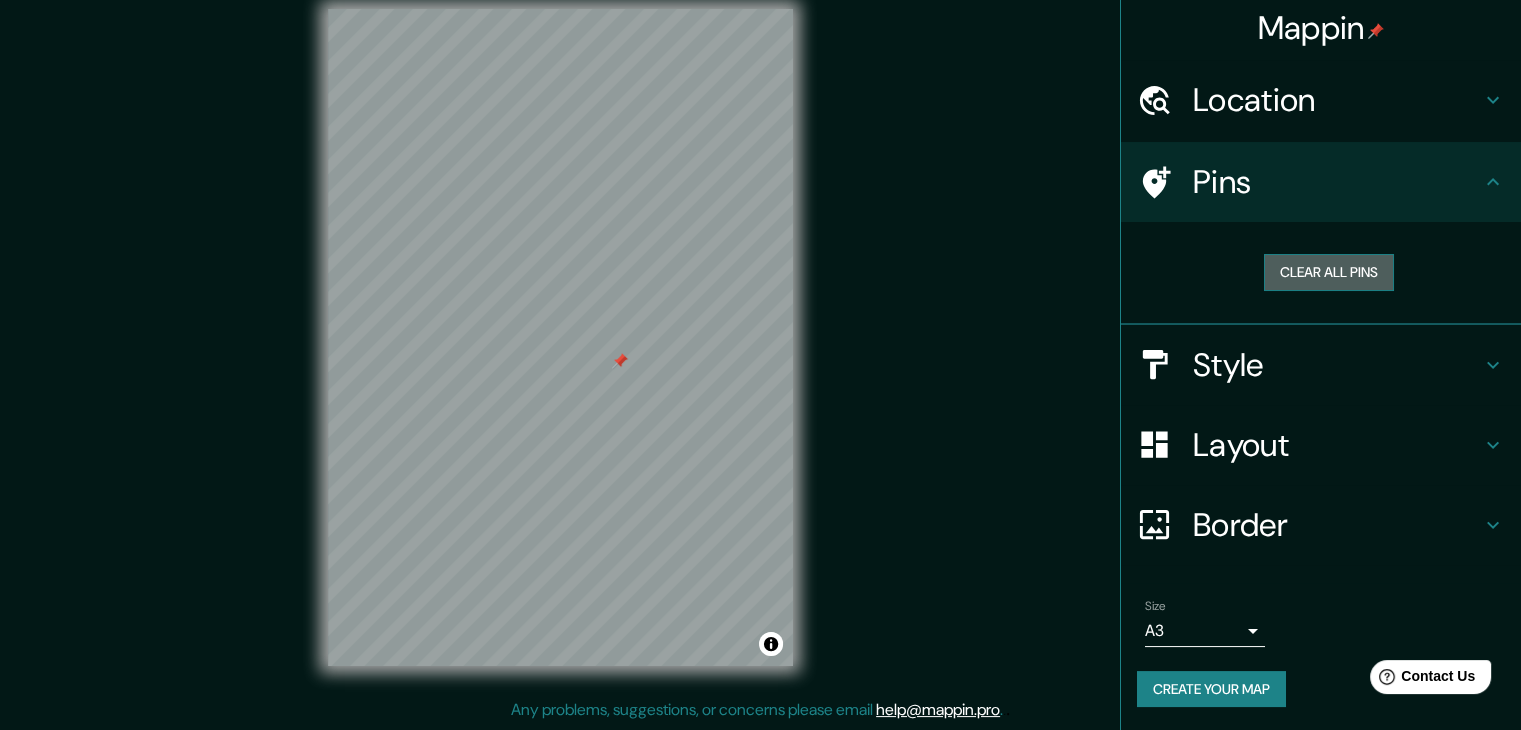click on "Clear all pins" at bounding box center (1329, 272) 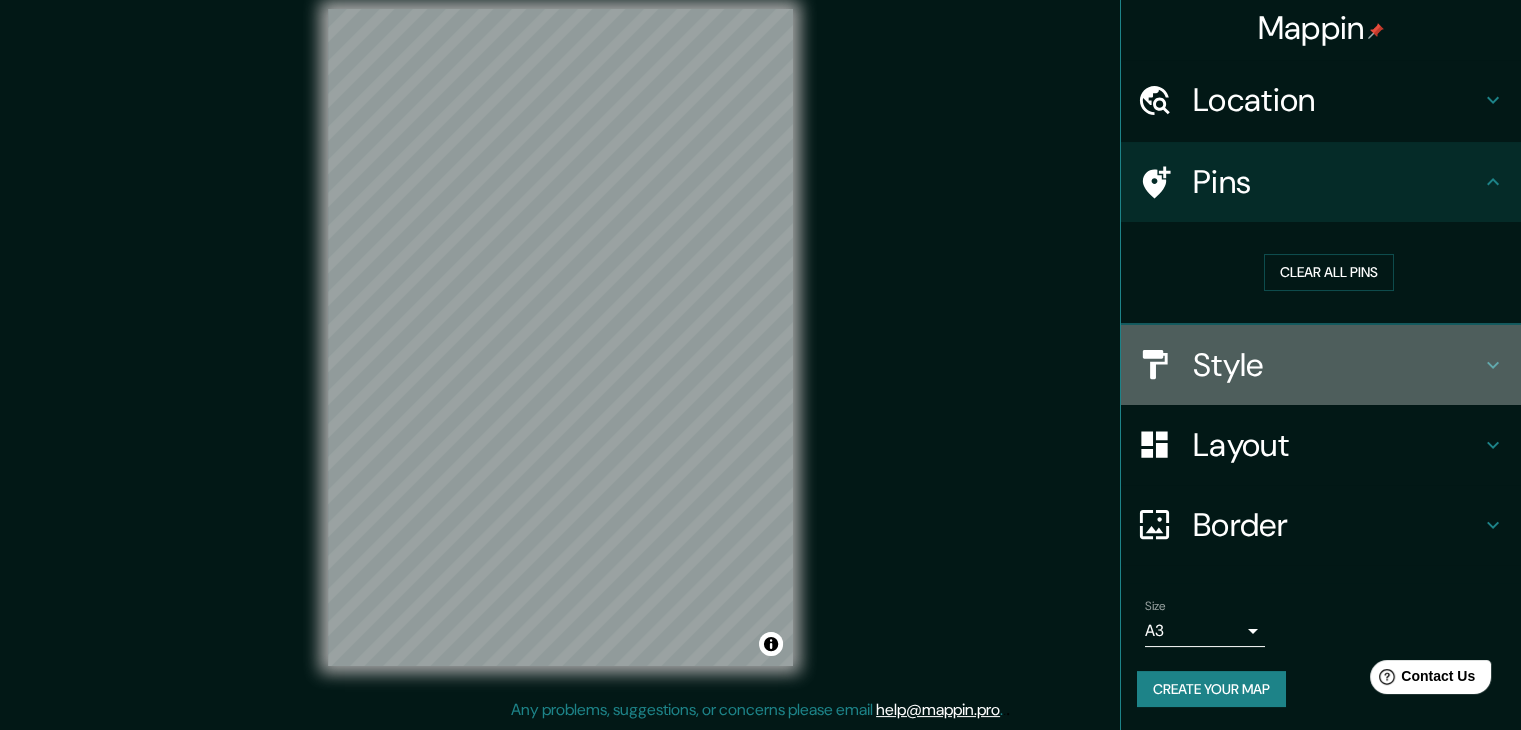 click on "Style" at bounding box center [1337, 365] 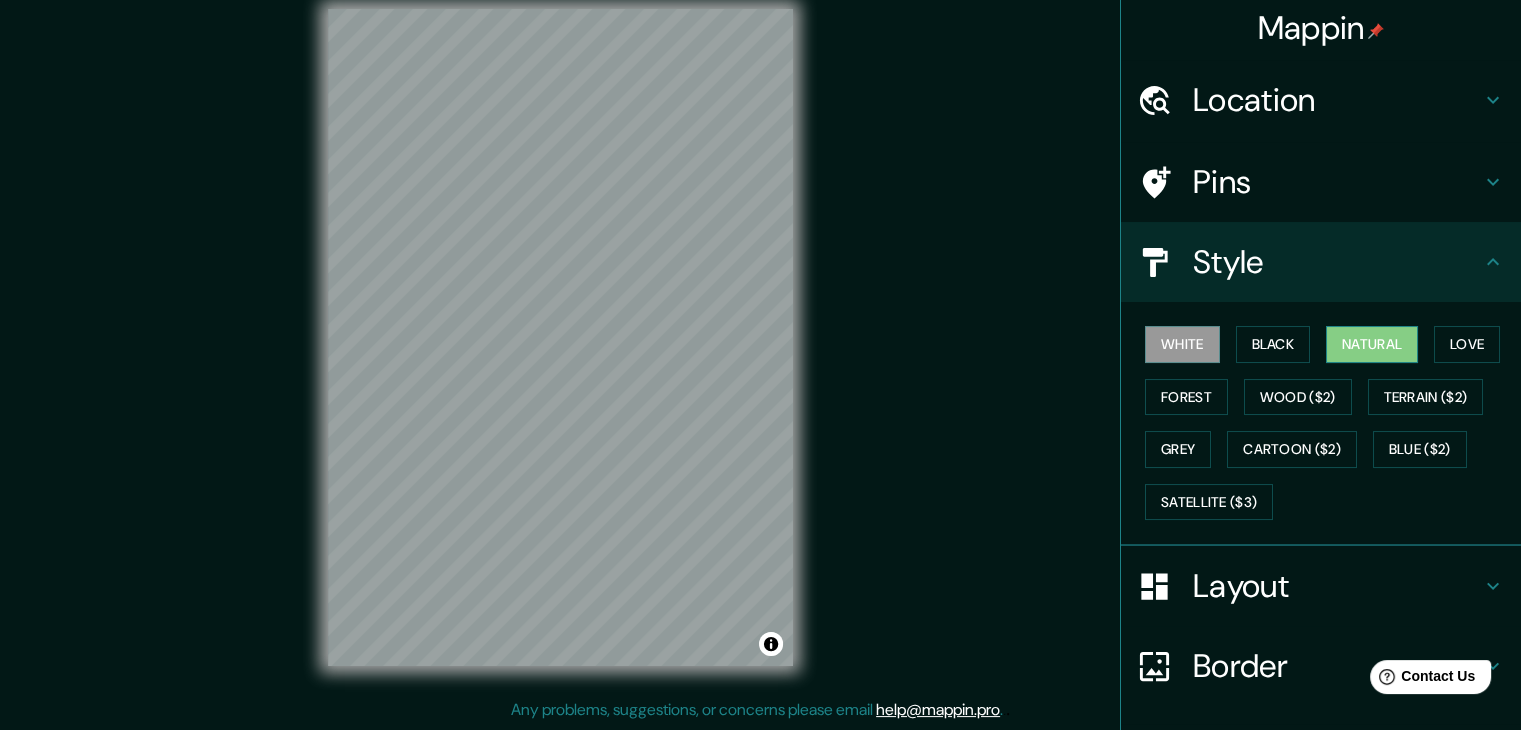click on "Natural" at bounding box center [1372, 344] 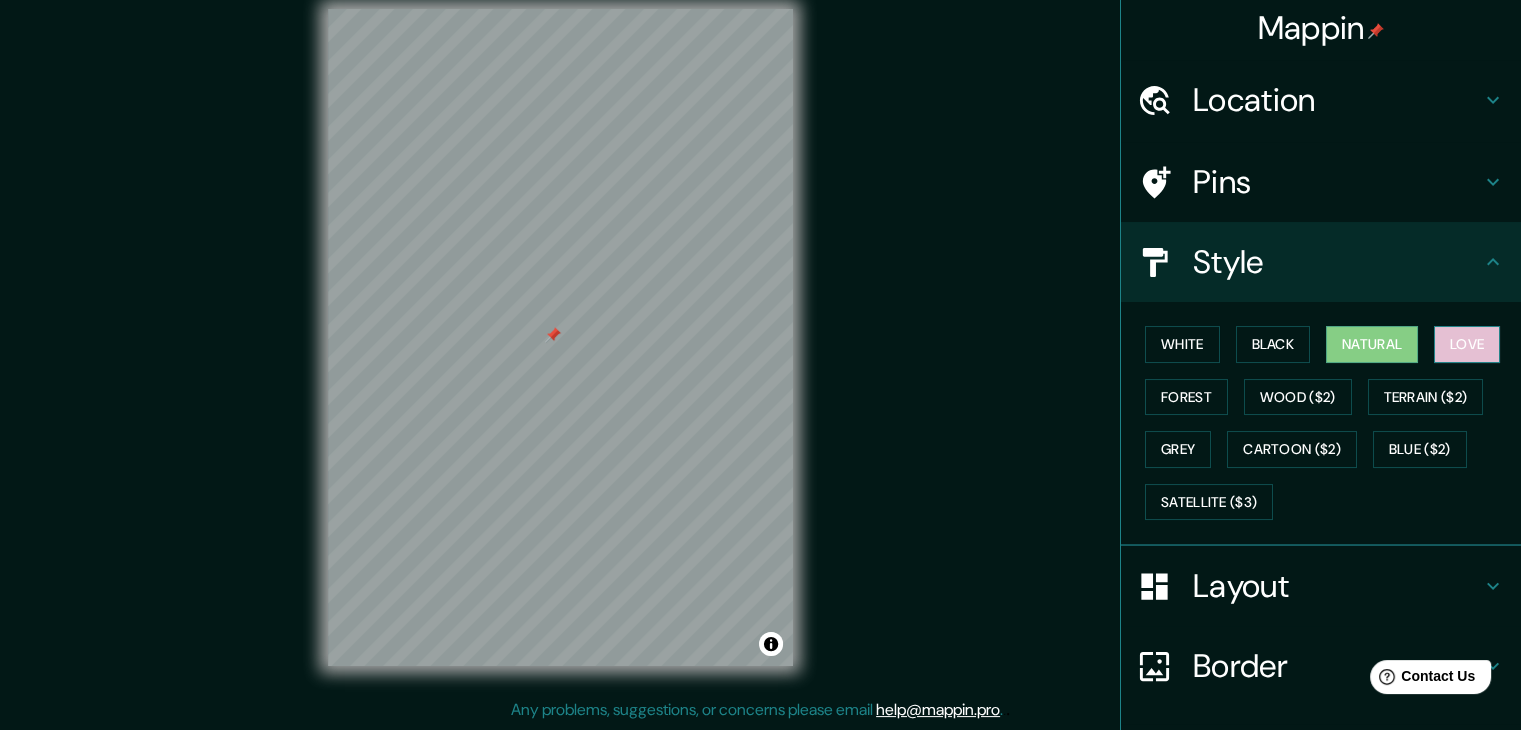 click on "Love" at bounding box center [1467, 344] 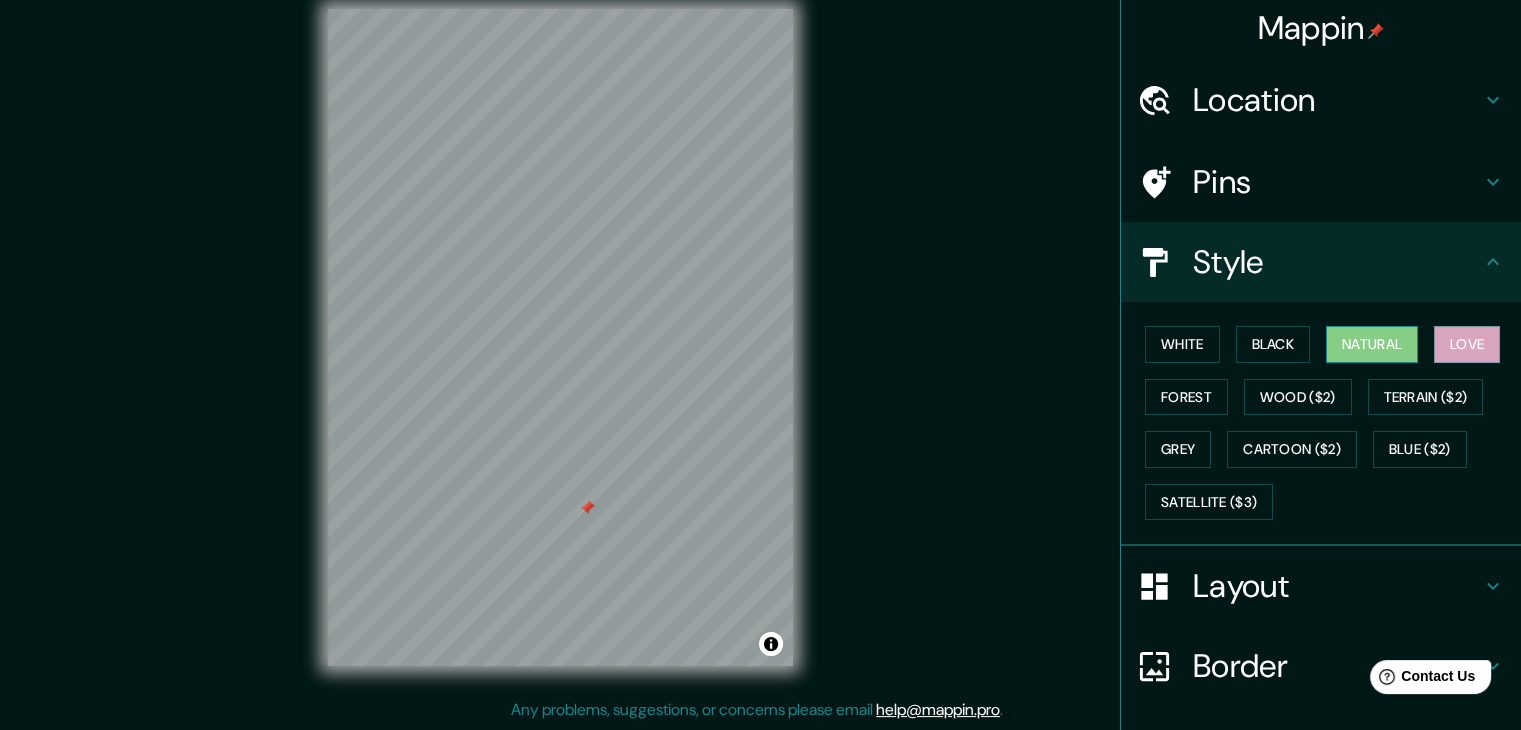 click on "Natural" at bounding box center (1372, 344) 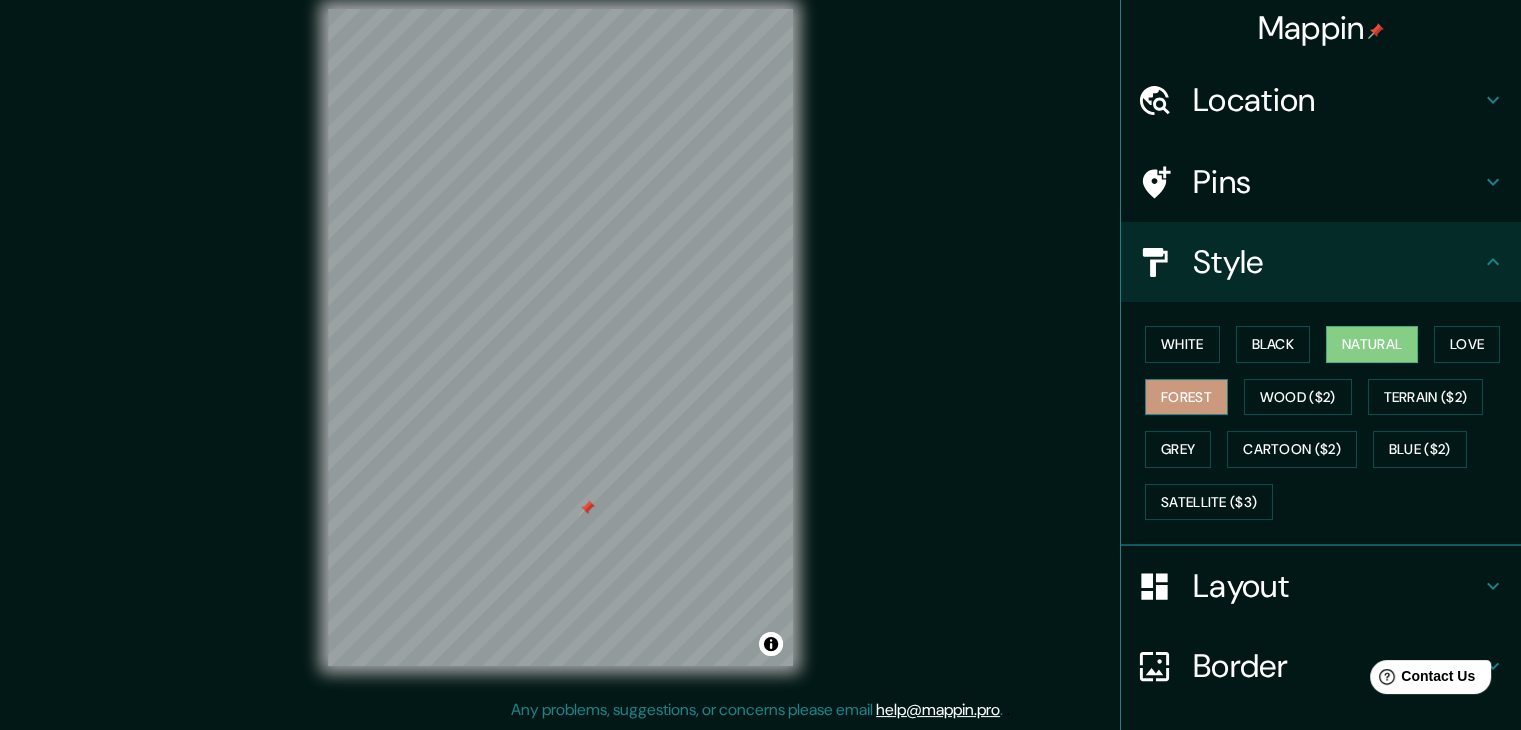 click on "Forest" at bounding box center (1186, 397) 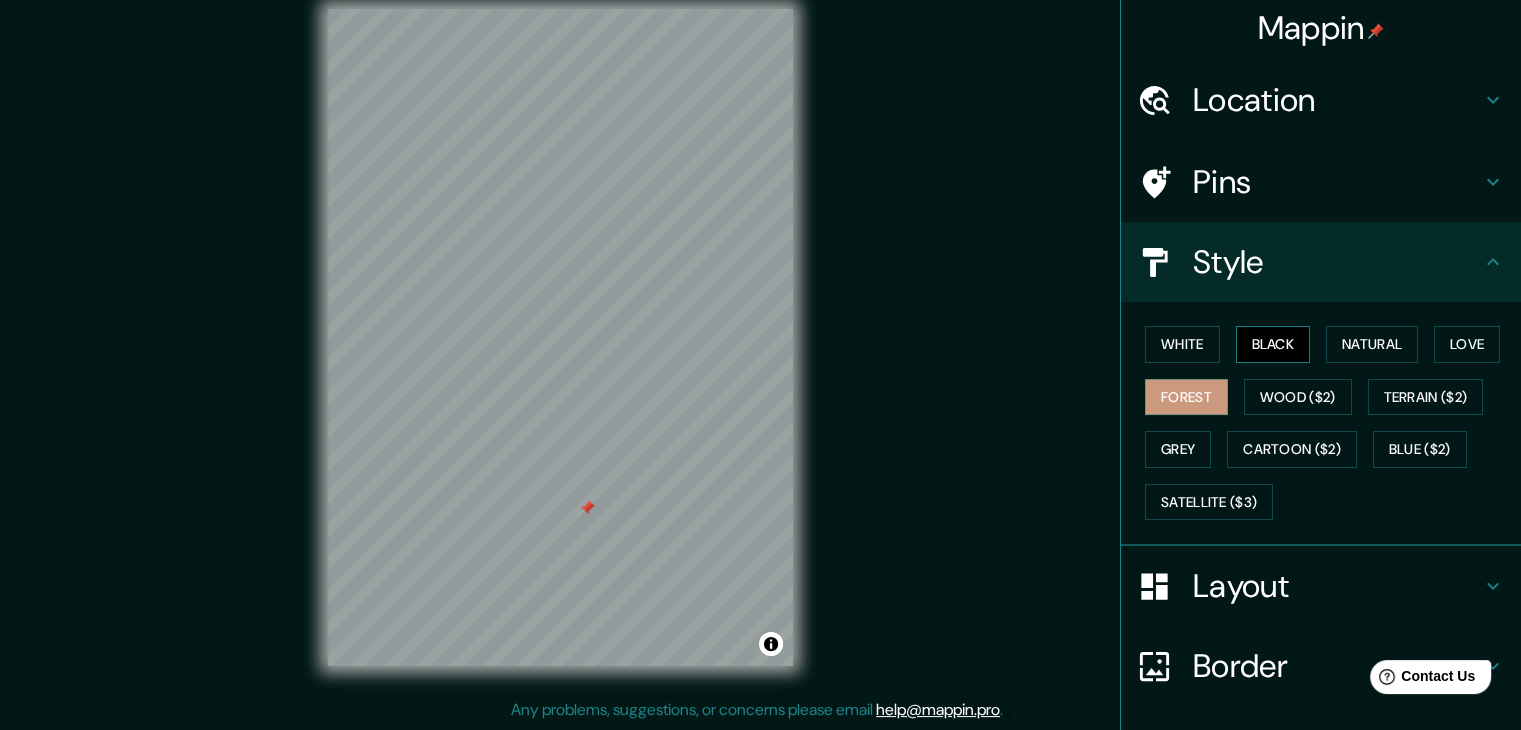 click on "Black" at bounding box center (1273, 344) 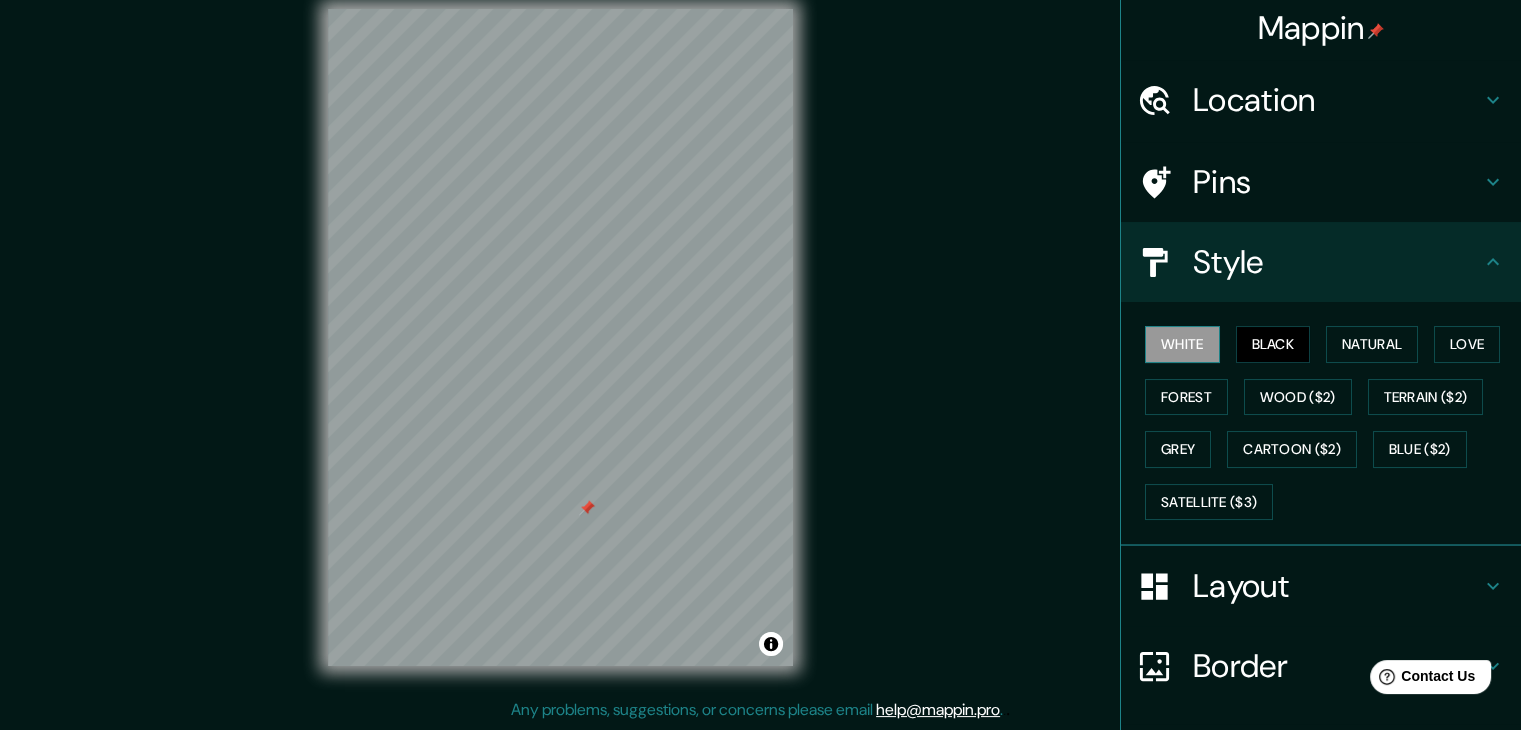 click on "White" at bounding box center [1182, 344] 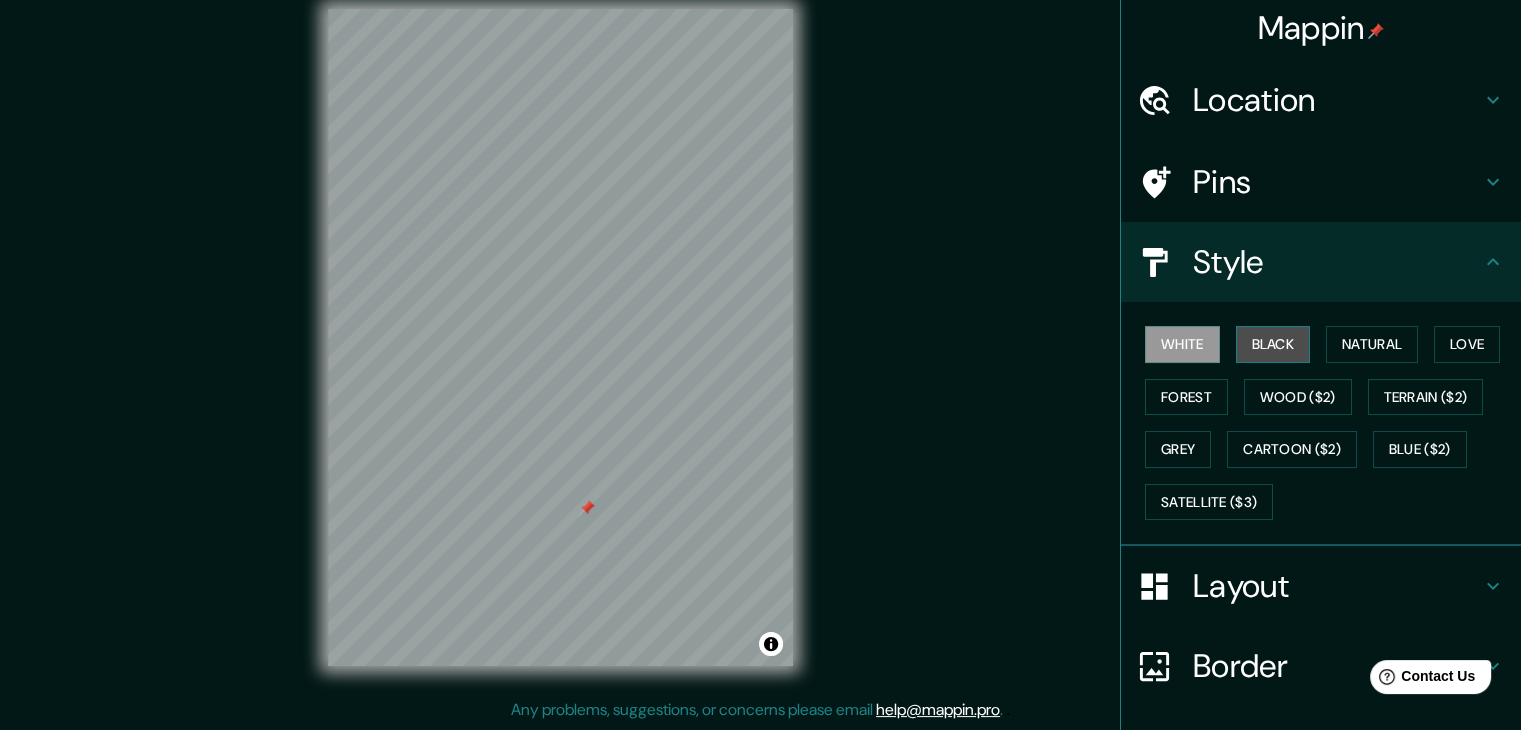 click on "Black" at bounding box center (1273, 344) 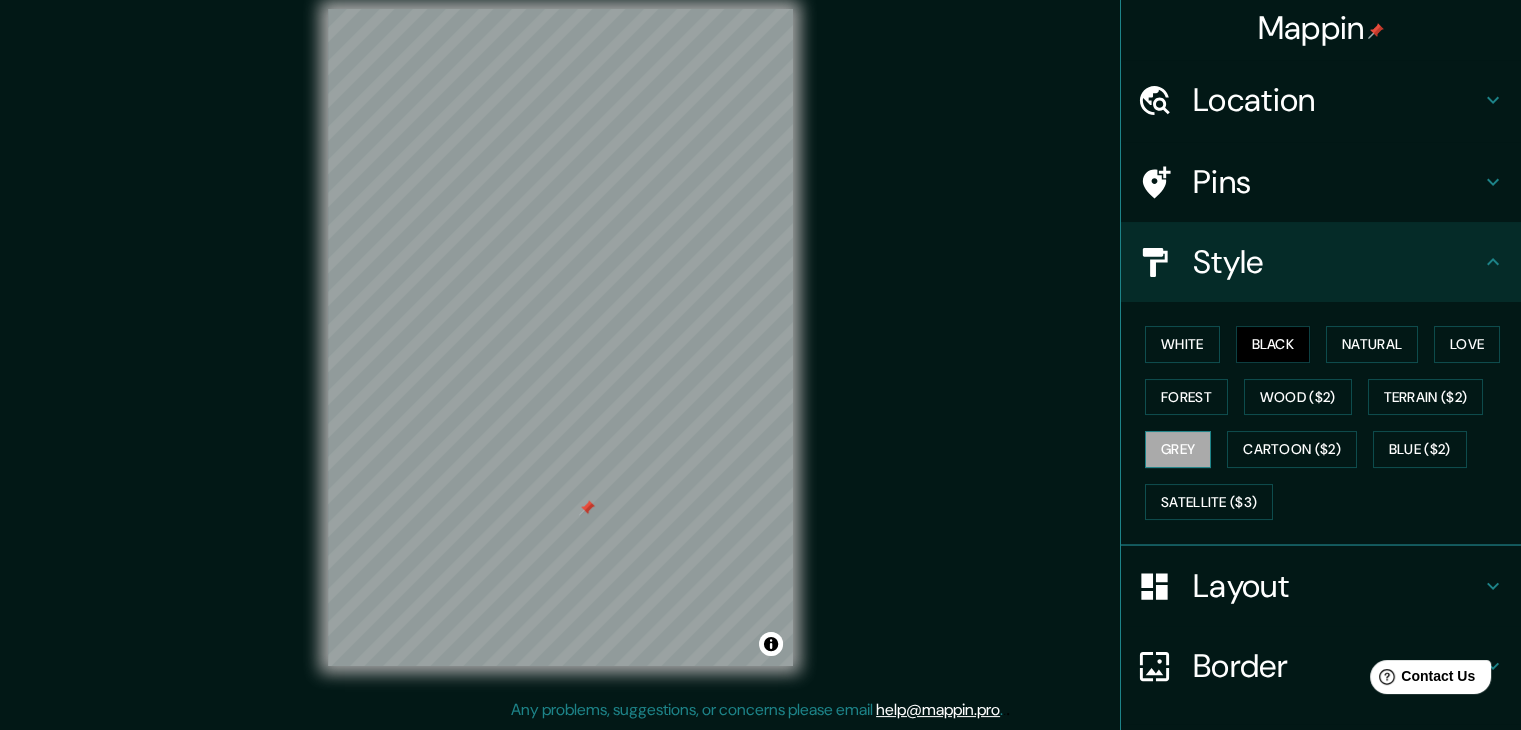 click on "Grey" at bounding box center (1178, 449) 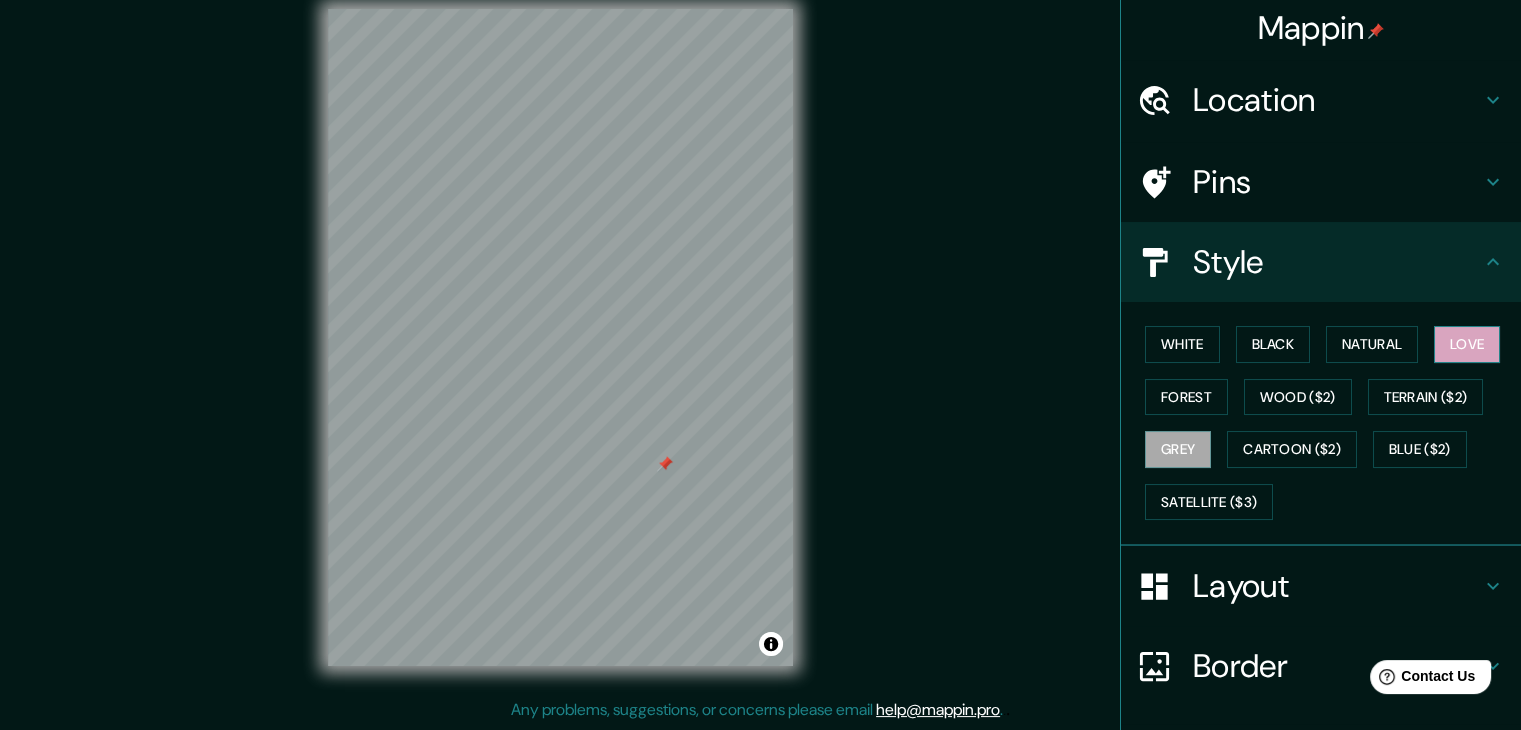 click on "Love" at bounding box center (1467, 344) 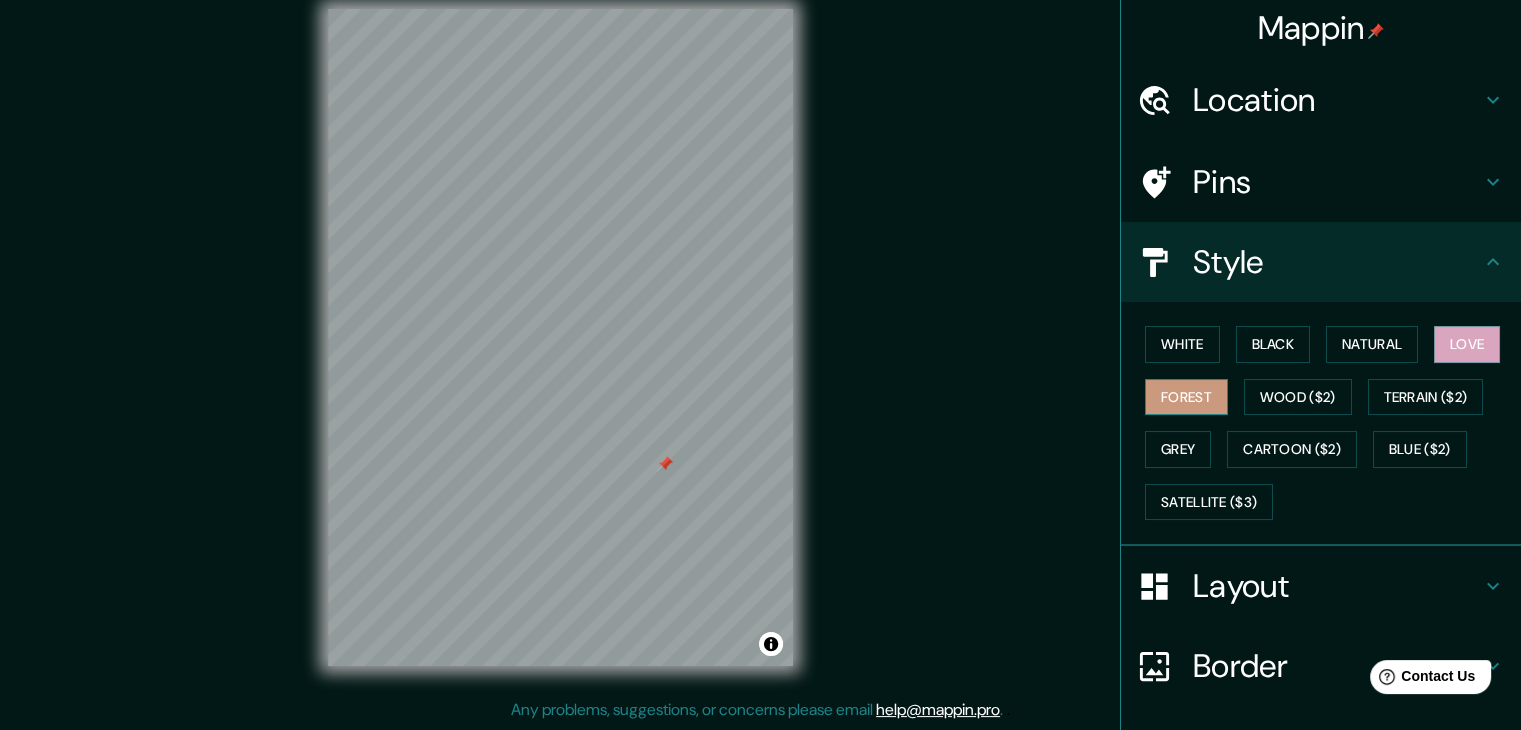click on "Forest" at bounding box center (1186, 397) 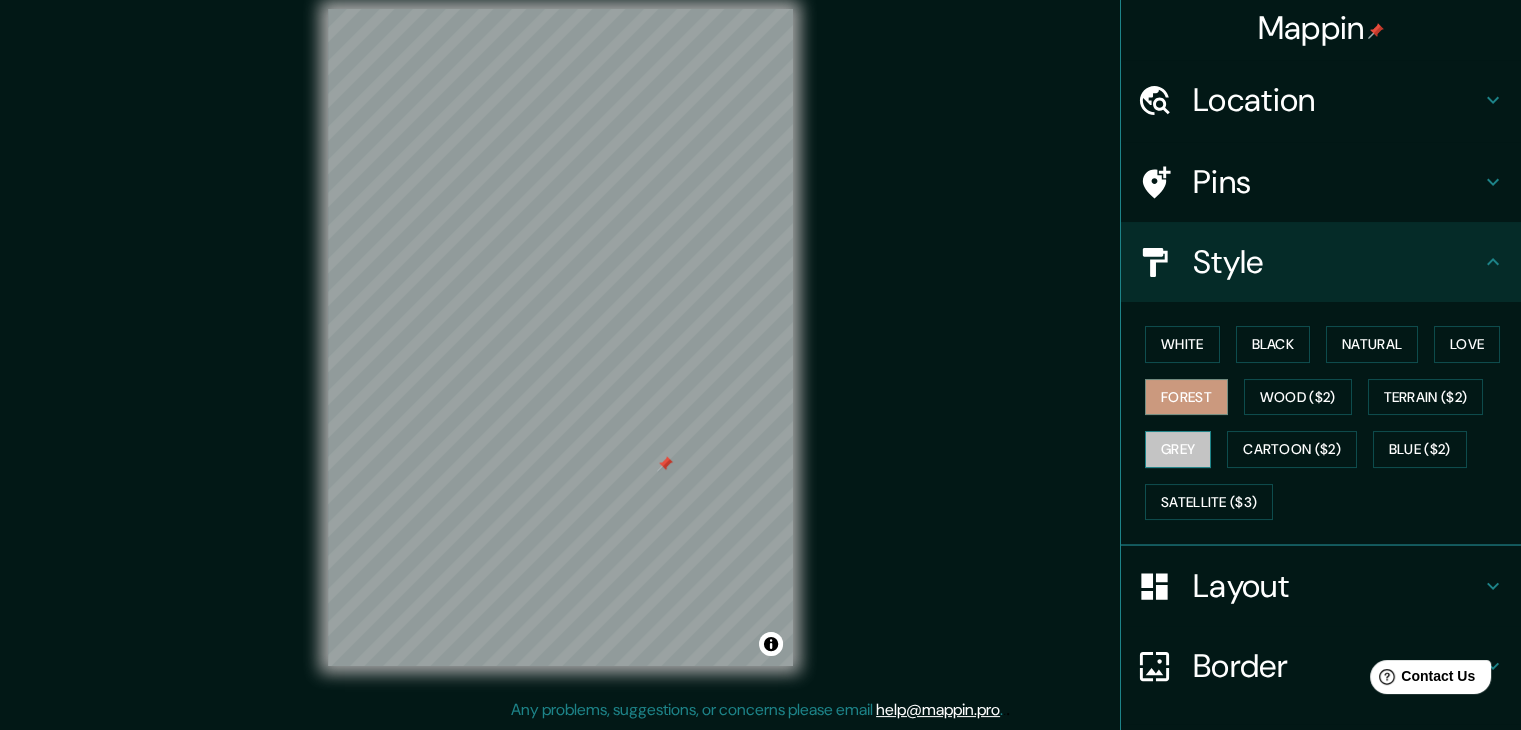 click on "Grey" at bounding box center [1178, 449] 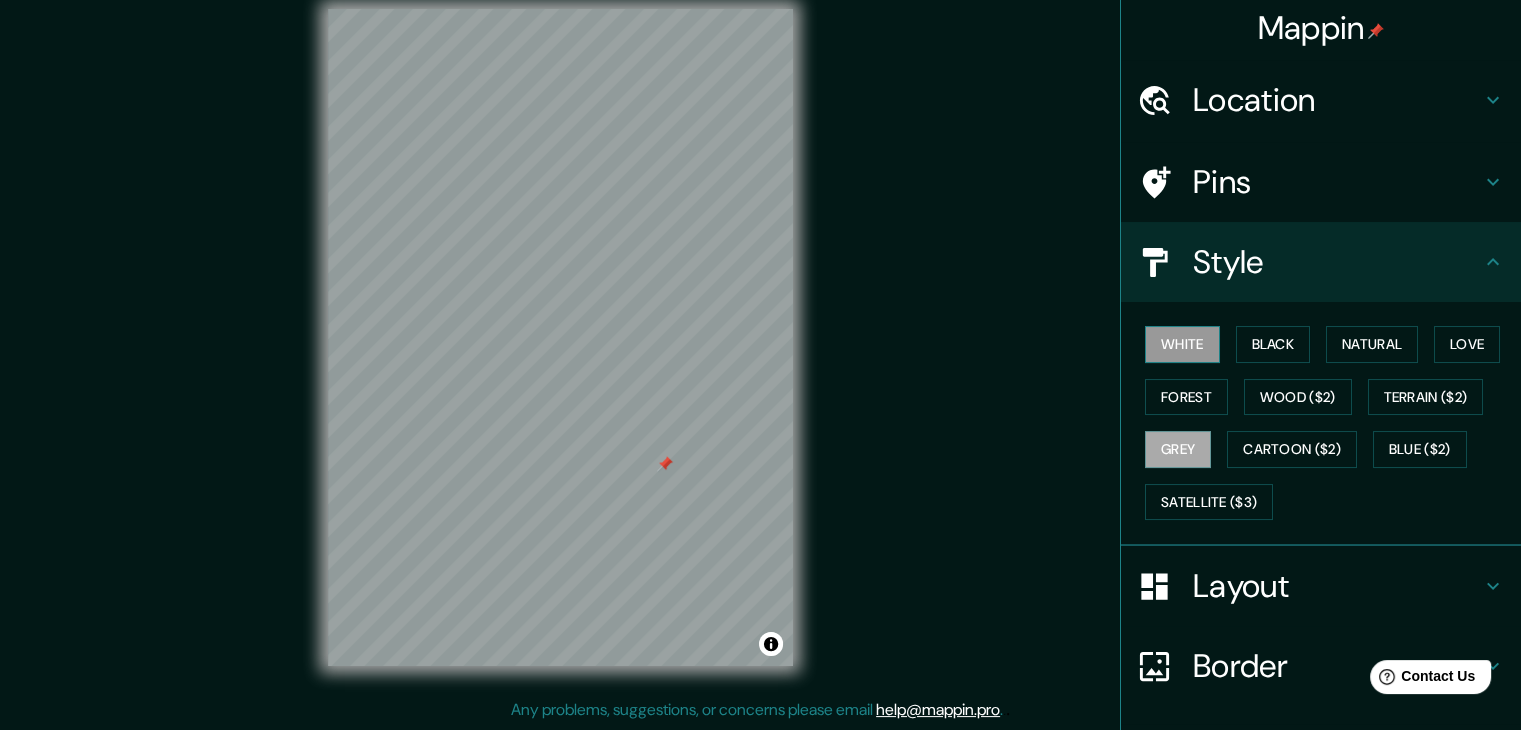 click on "White" at bounding box center (1182, 344) 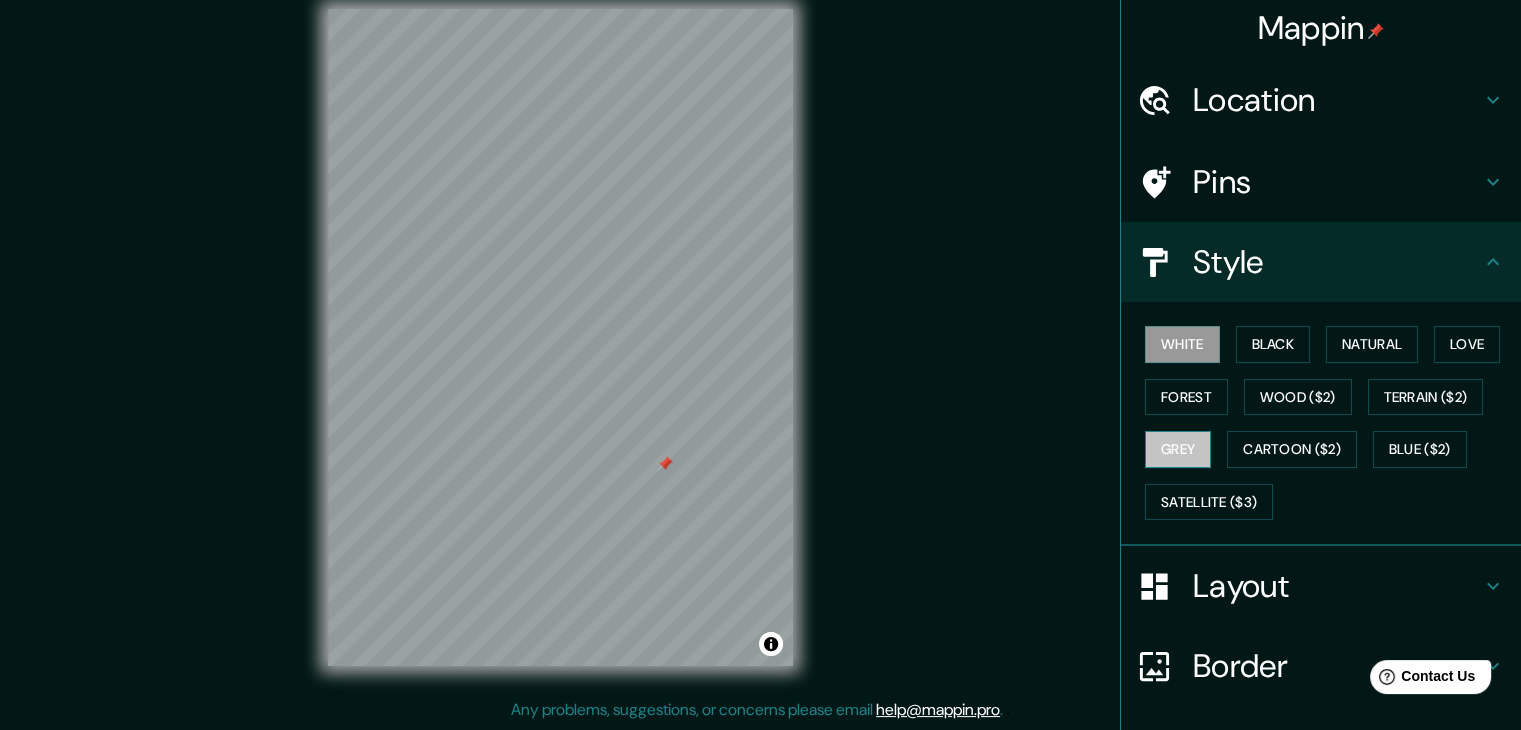 click on "Grey" at bounding box center [1178, 449] 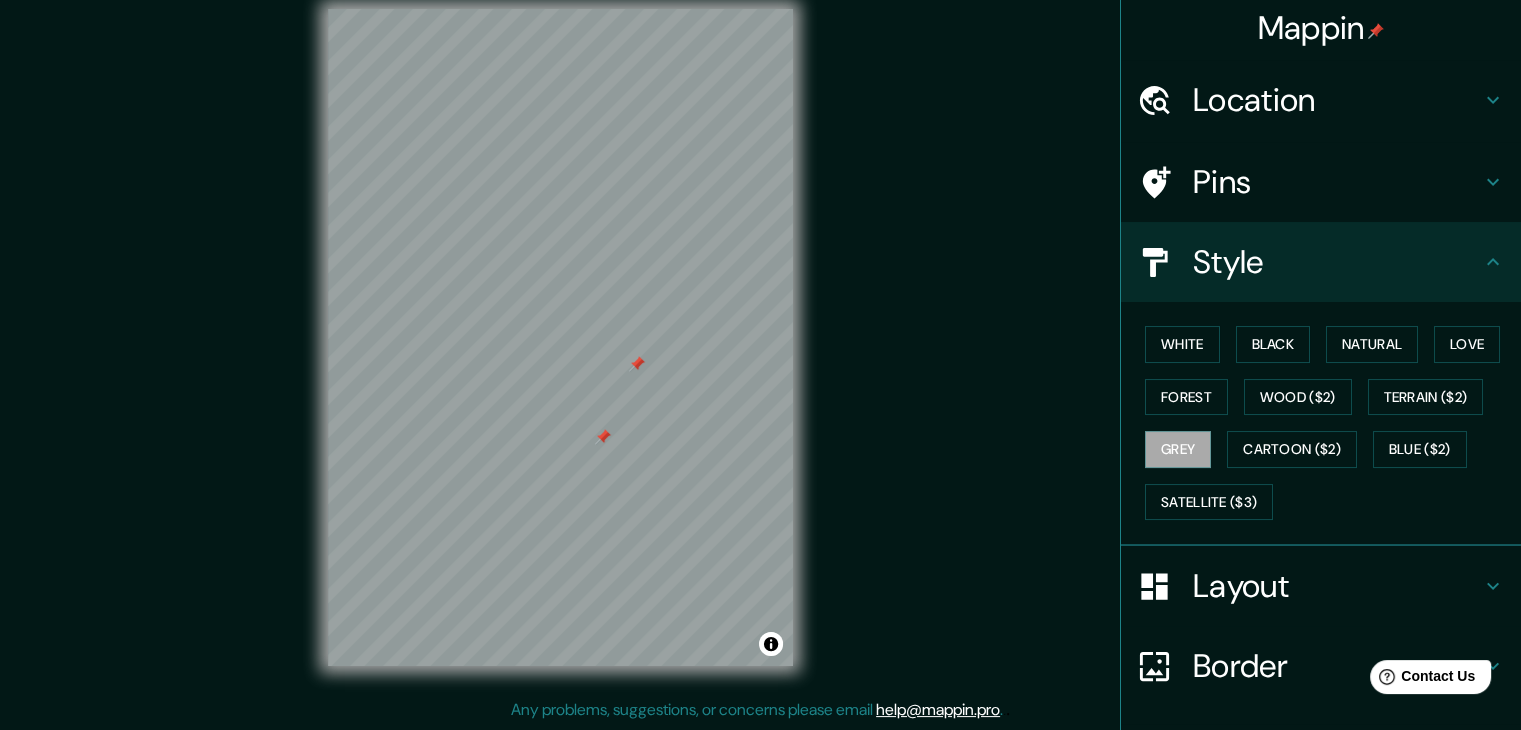 click at bounding box center (603, 437) 